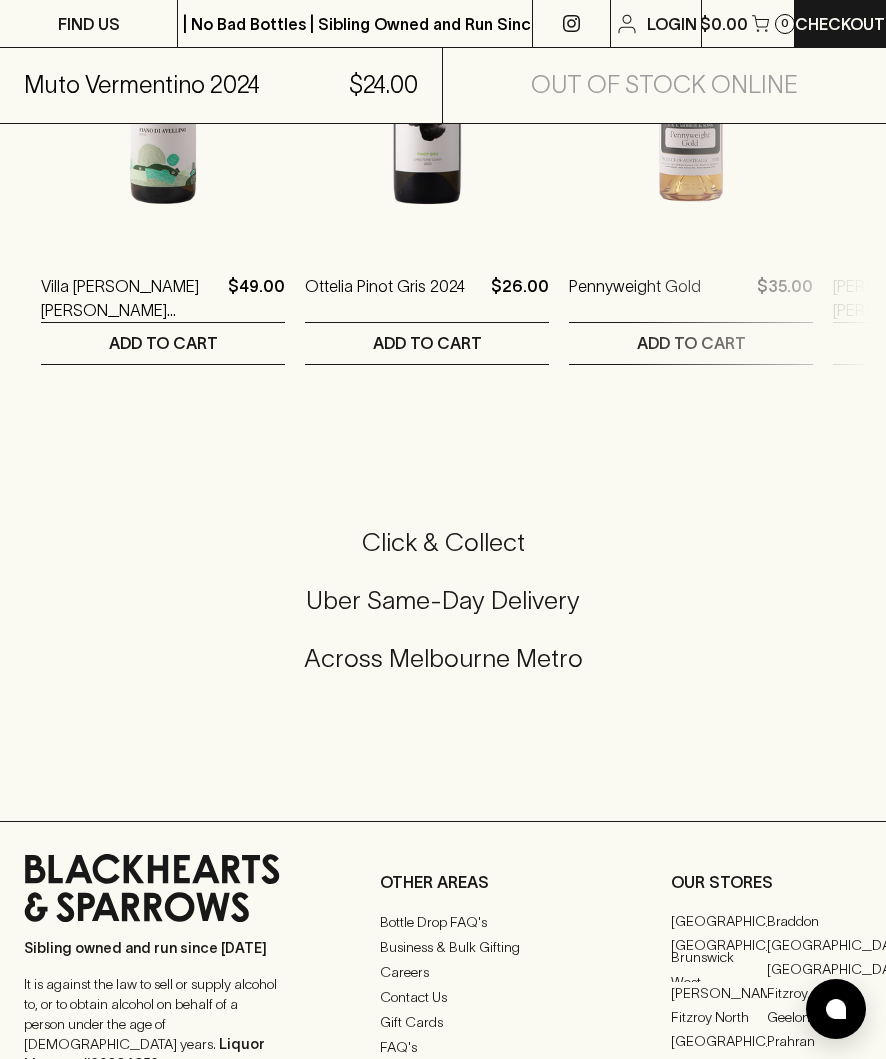 scroll, scrollTop: 1299, scrollLeft: 0, axis: vertical 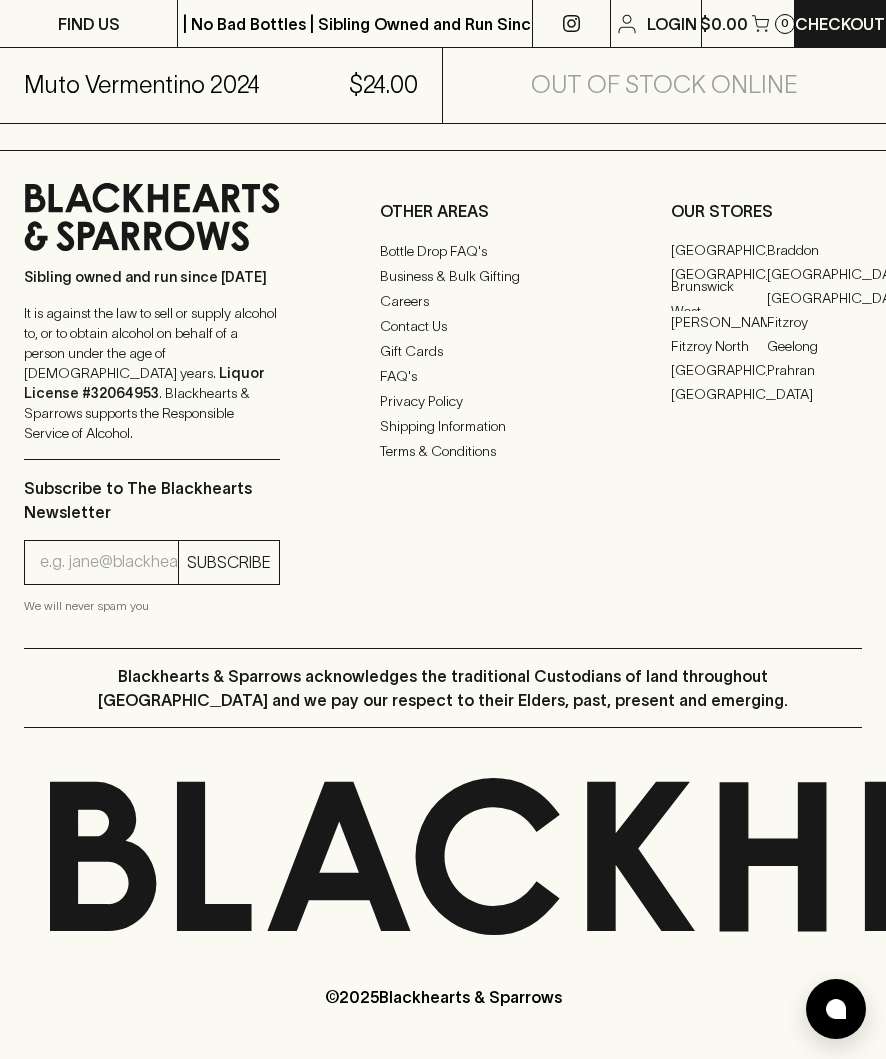 click on "Sibling owned and run since [DATE] It is against the law to sell or supply alcohol to, or to obtain alcohol on behalf of a person under the age of [DEMOGRAPHIC_DATA] years.   Liquor License #32064953 . Blackhearts & Sparrows supports the Responsible Service of Alcohol. Subscribe to The Blackhearts Newsletter SUBSCRIBE We will never spam you OTHER AREAS Bottle Drop FAQ's Business & Bulk Gifting Careers Contact Us Gift Cards FAQ's Privacy Policy Shipping Information Terms & Conditions OUR STORES [GEOGRAPHIC_DATA] [GEOGRAPHIC_DATA] [GEOGRAPHIC_DATA] [GEOGRAPHIC_DATA] [GEOGRAPHIC_DATA] [GEOGRAPHIC_DATA] [GEOGRAPHIC_DATA][PERSON_NAME][GEOGRAPHIC_DATA] [GEOGRAPHIC_DATA] [GEOGRAPHIC_DATA] [GEOGRAPHIC_DATA] [GEOGRAPHIC_DATA] [GEOGRAPHIC_DATA]" at bounding box center (443, 399) 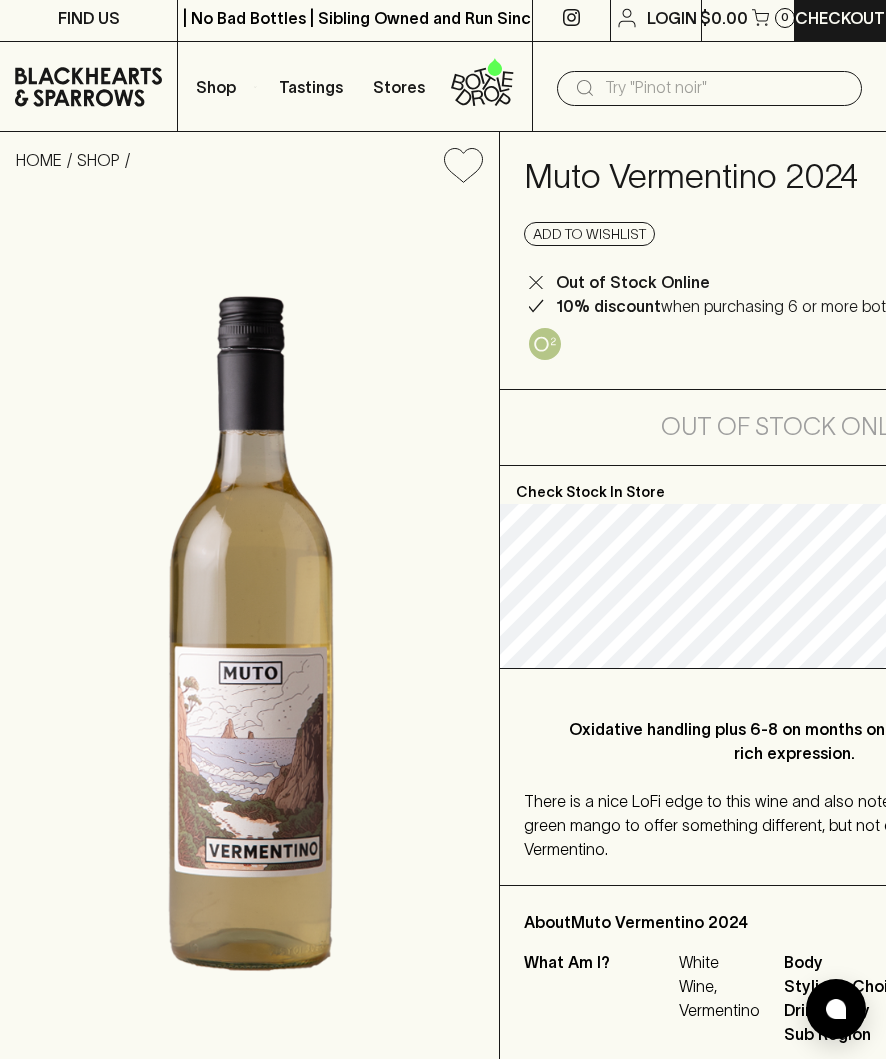 scroll, scrollTop: 0, scrollLeft: 0, axis: both 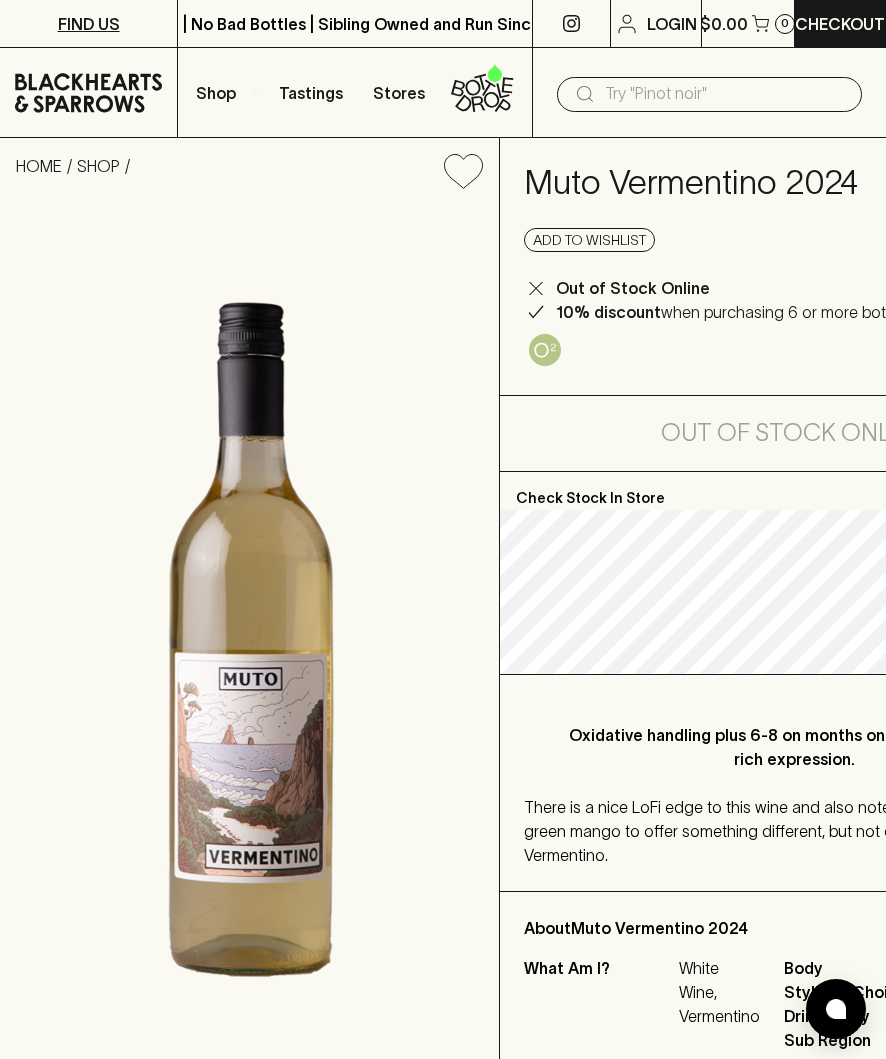 click on "FIND US" at bounding box center [89, 24] 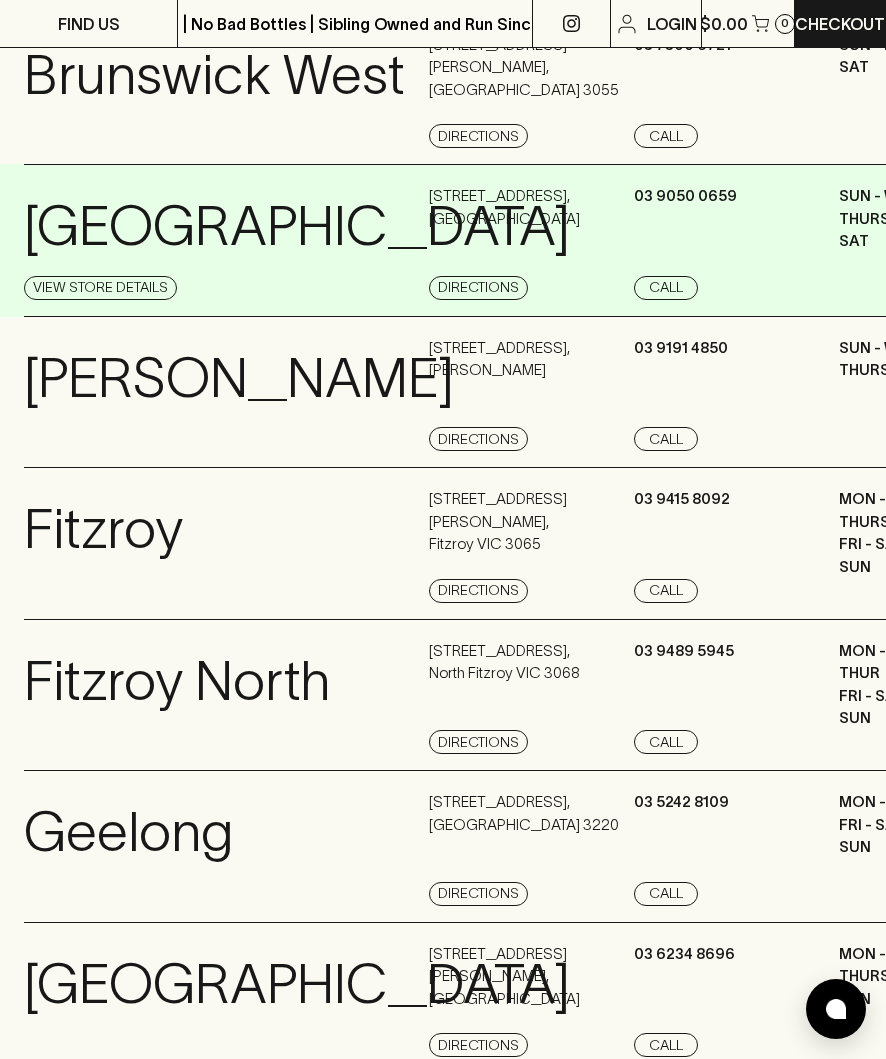 scroll, scrollTop: 1000, scrollLeft: 0, axis: vertical 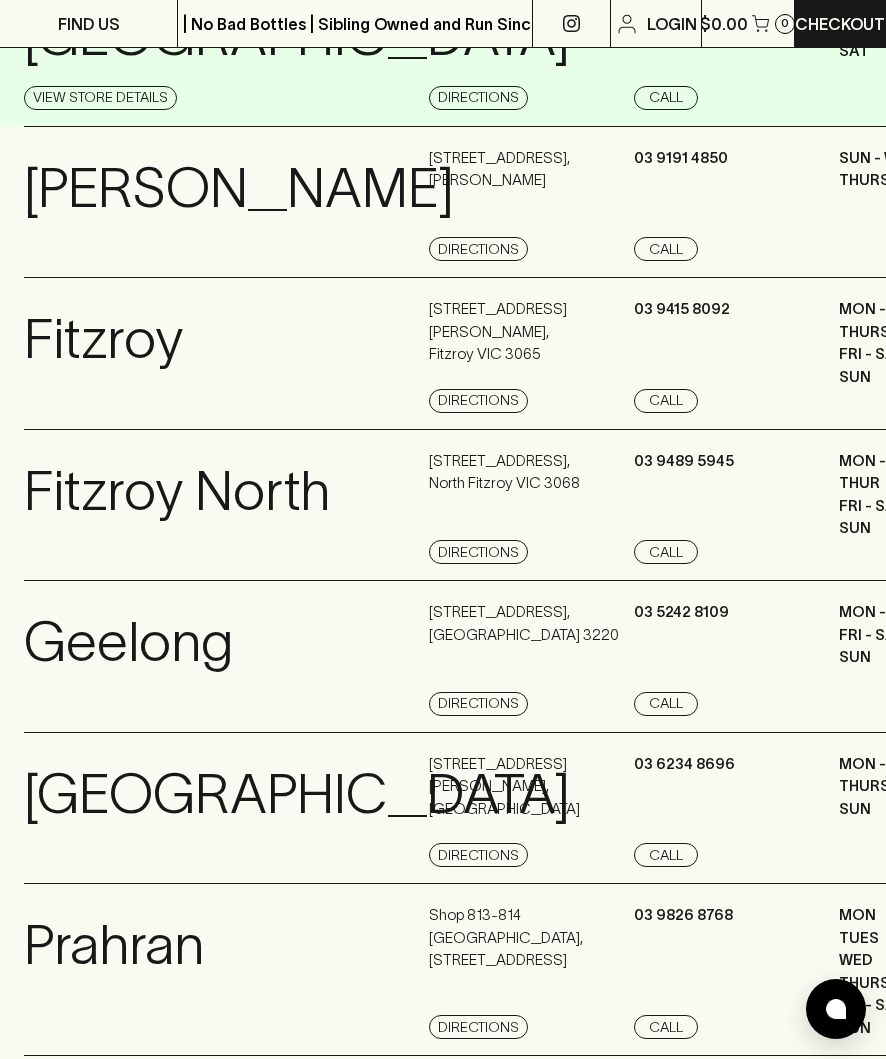 click on "[GEOGRAPHIC_DATA]" at bounding box center [297, 36] 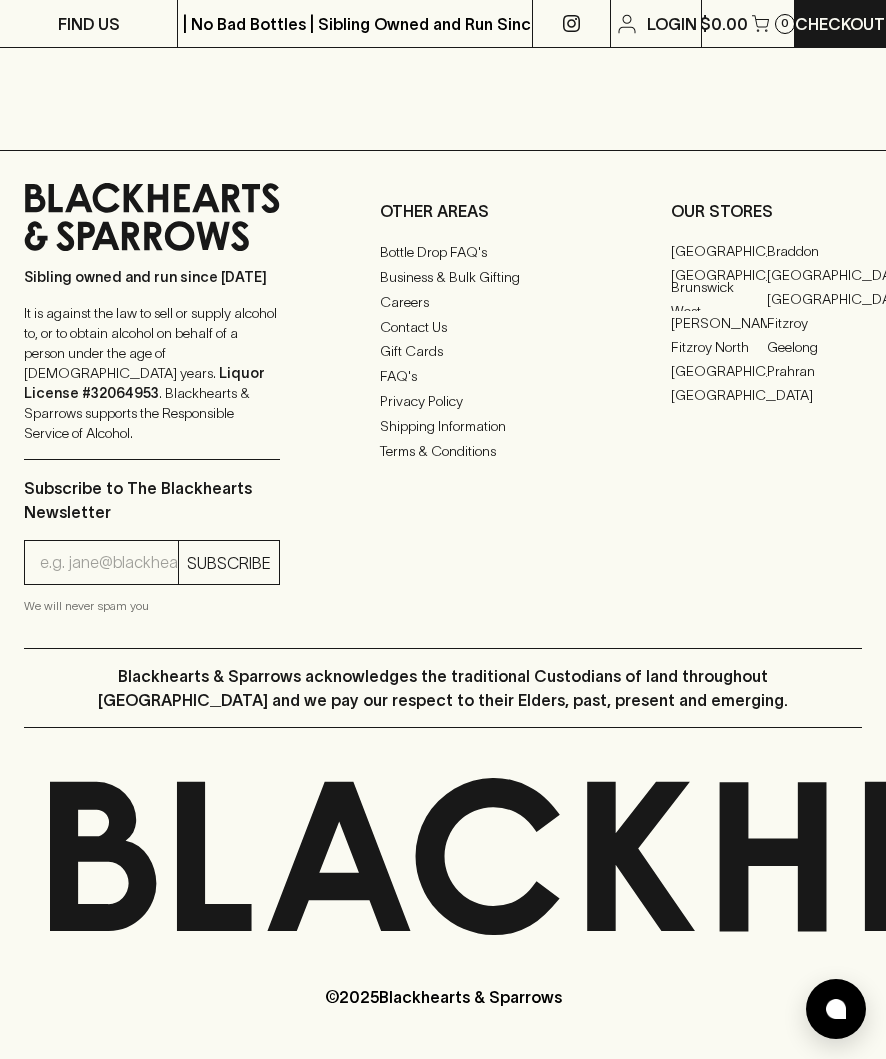 scroll, scrollTop: 2714, scrollLeft: 0, axis: vertical 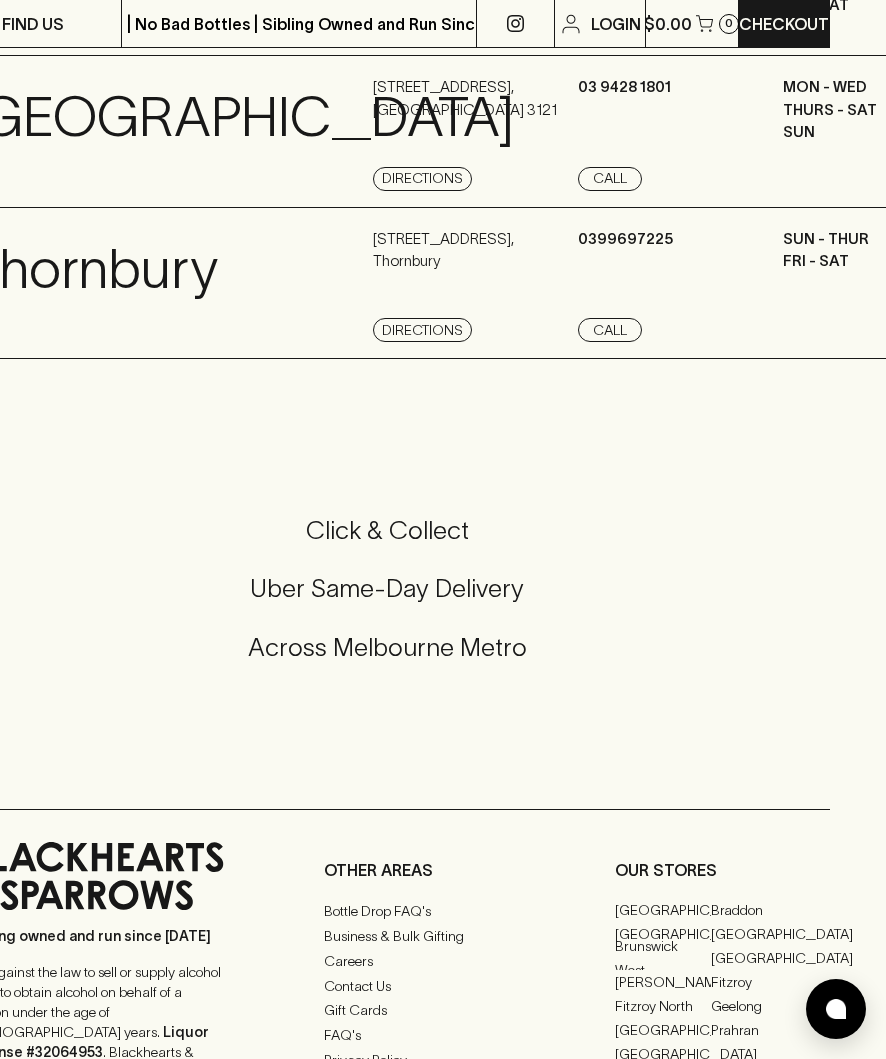 click on "Uber Same-Day Delivery" at bounding box center (387, 588) 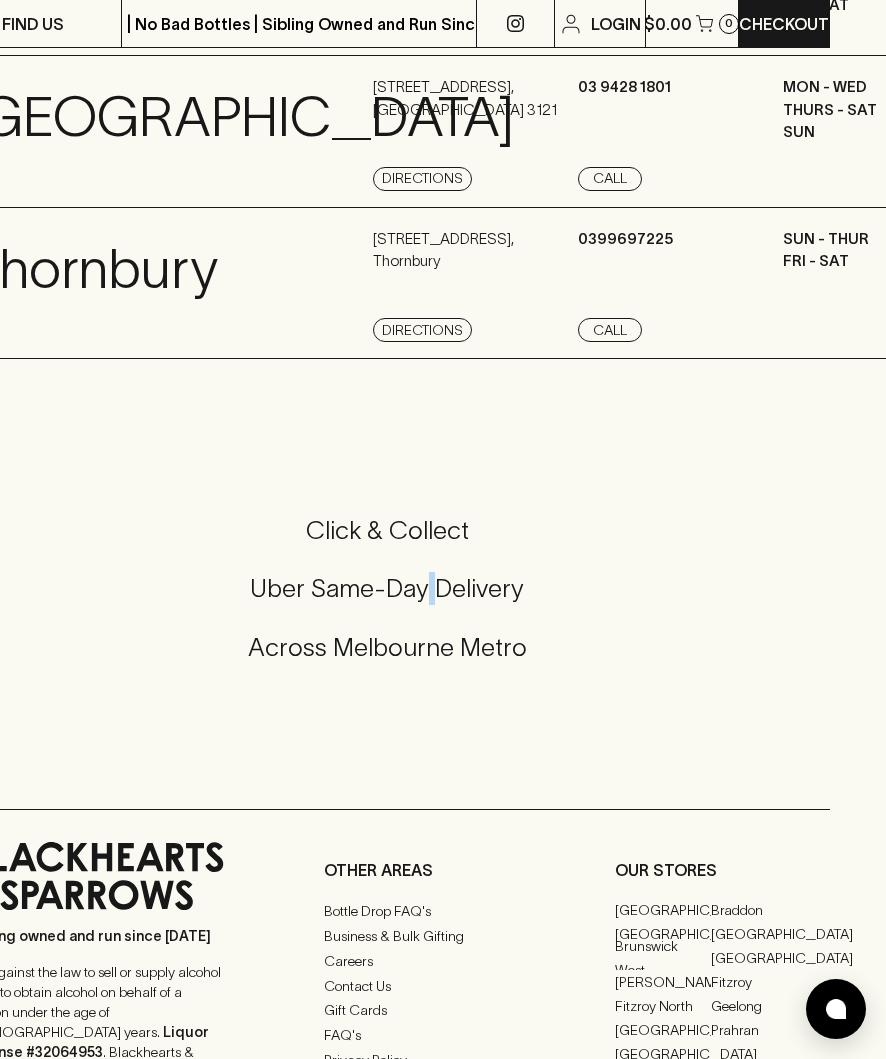 click on "Uber Same-Day Delivery" at bounding box center [387, 588] 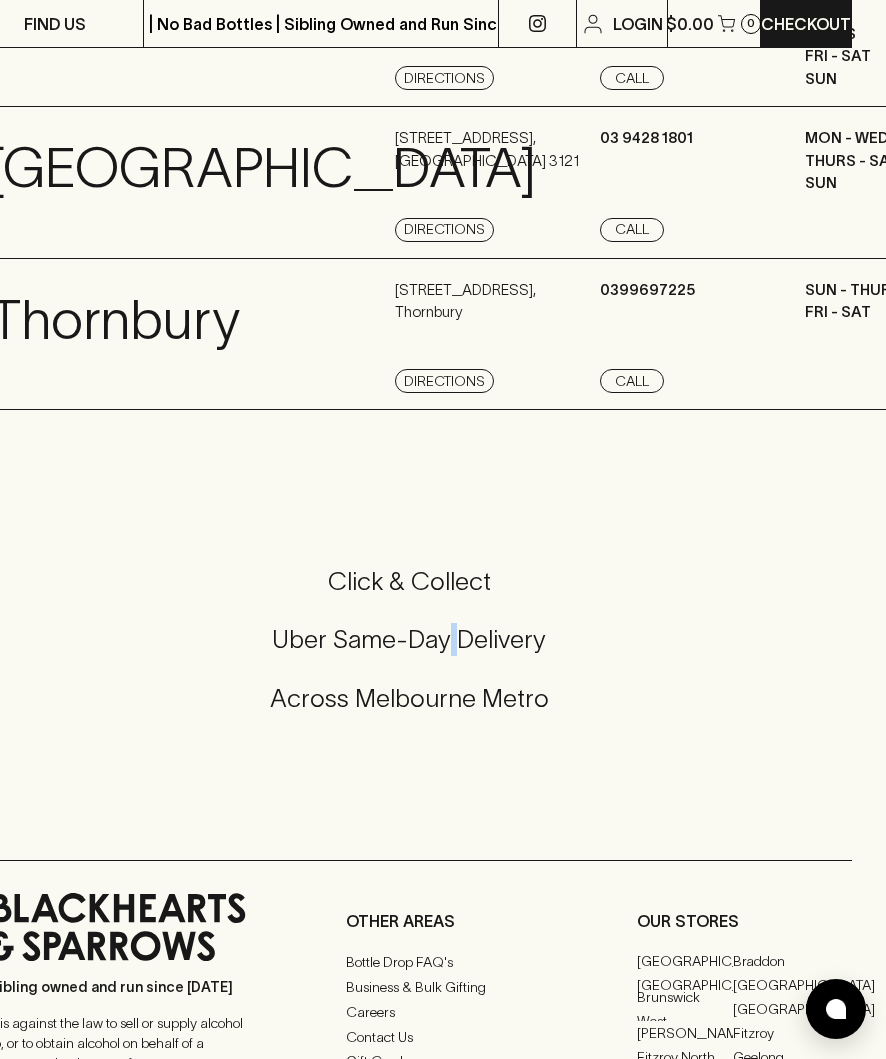 scroll, scrollTop: 1900, scrollLeft: 34, axis: both 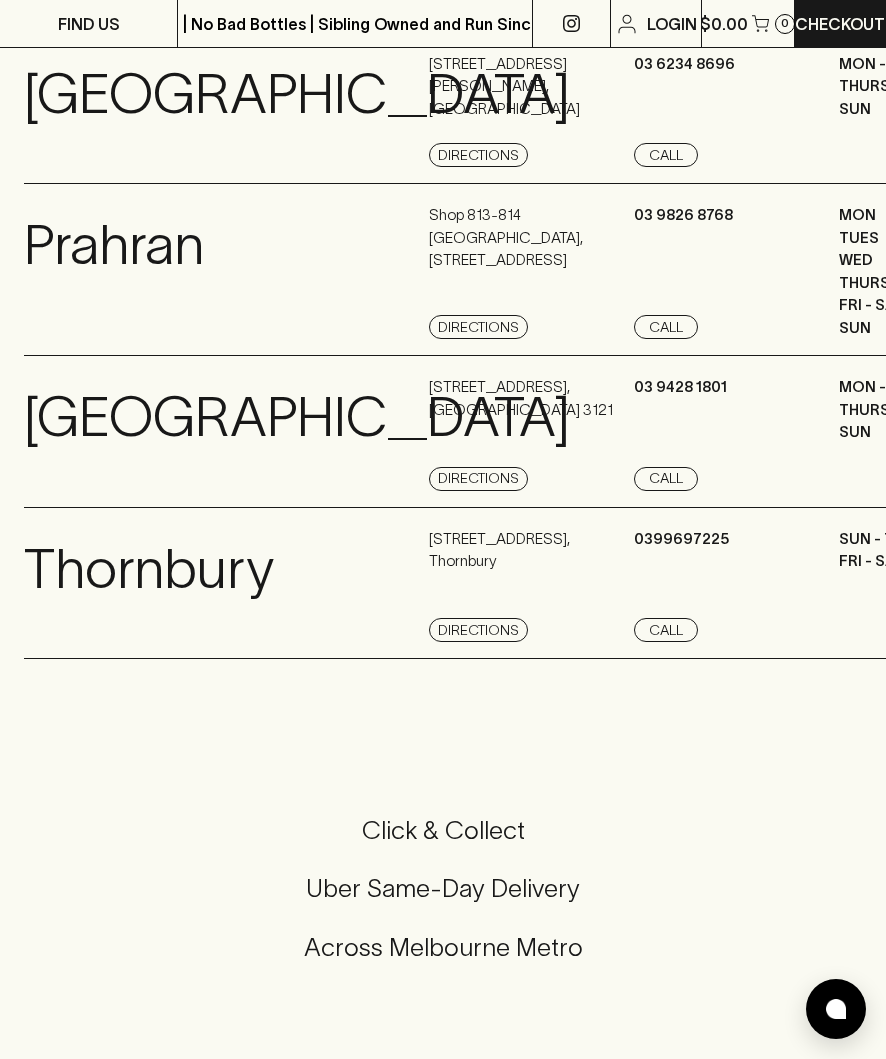 click on "Click & Collect Uber Same-Day Delivery Across Melbourne Metro" at bounding box center (443, 901) 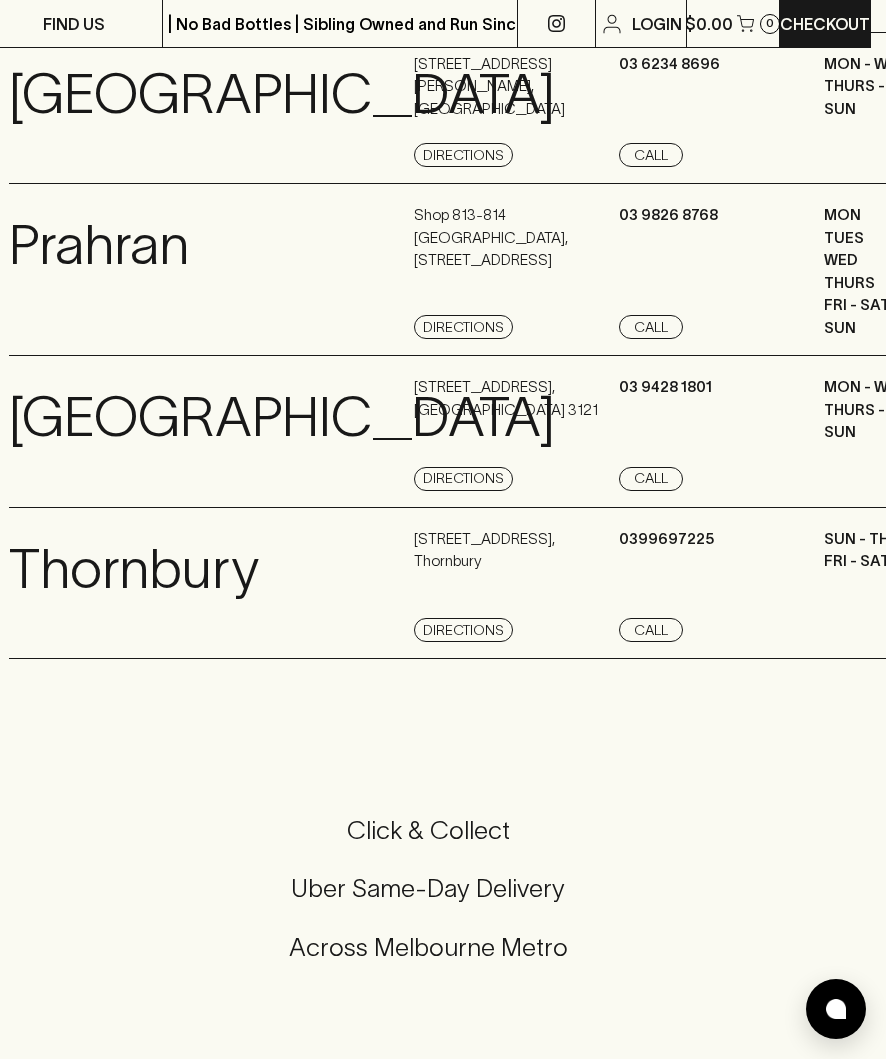 scroll, scrollTop: 1700, scrollLeft: 16, axis: both 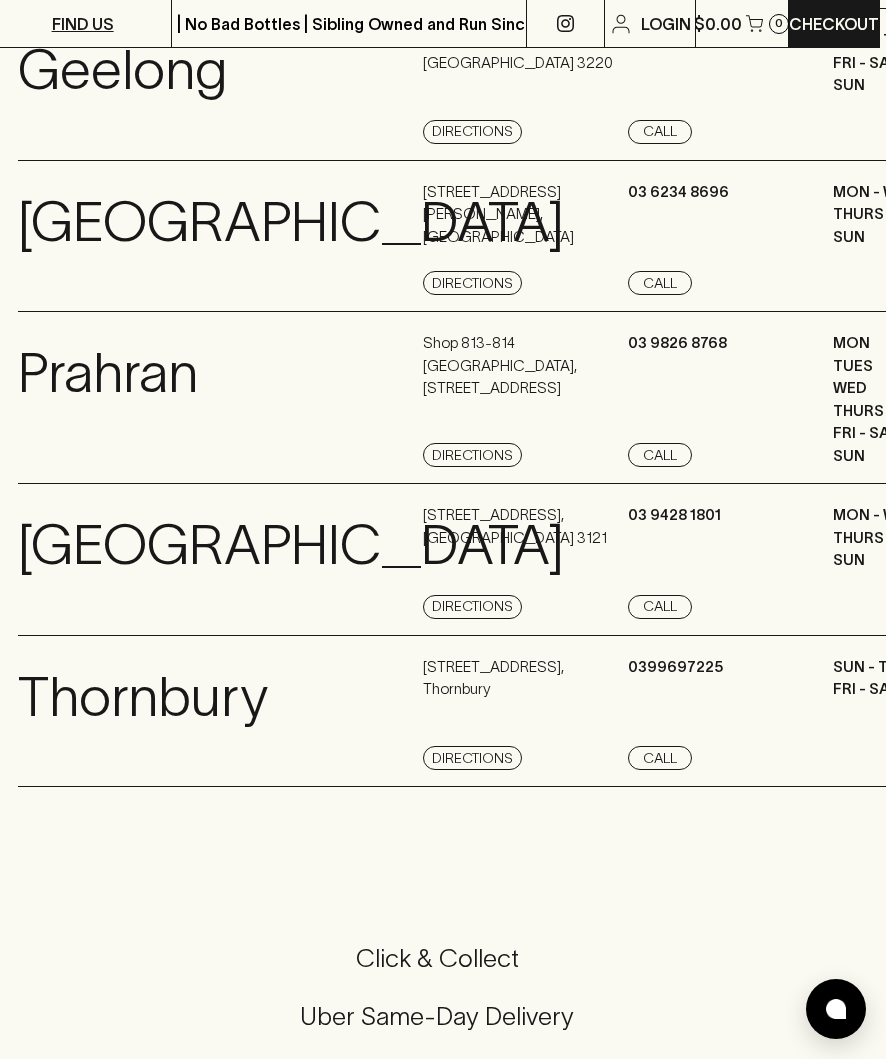 click on "FIND US" at bounding box center [82, 23] 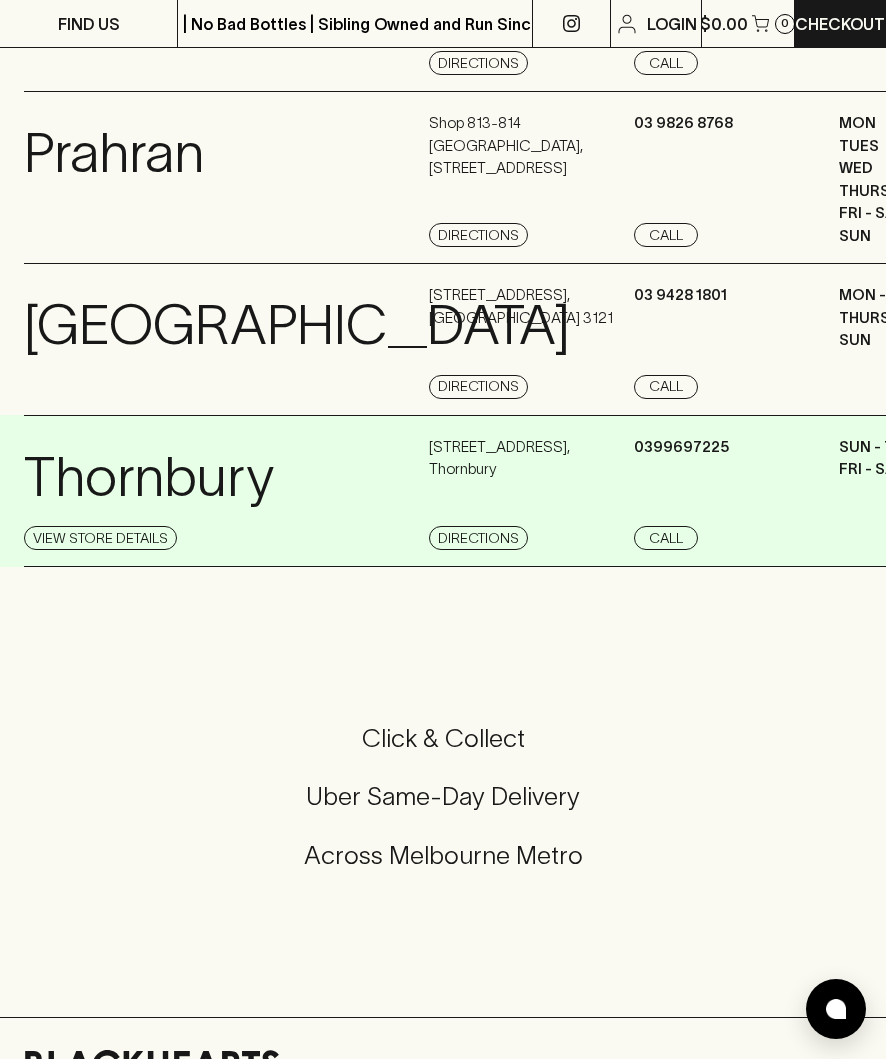 scroll, scrollTop: 1800, scrollLeft: 0, axis: vertical 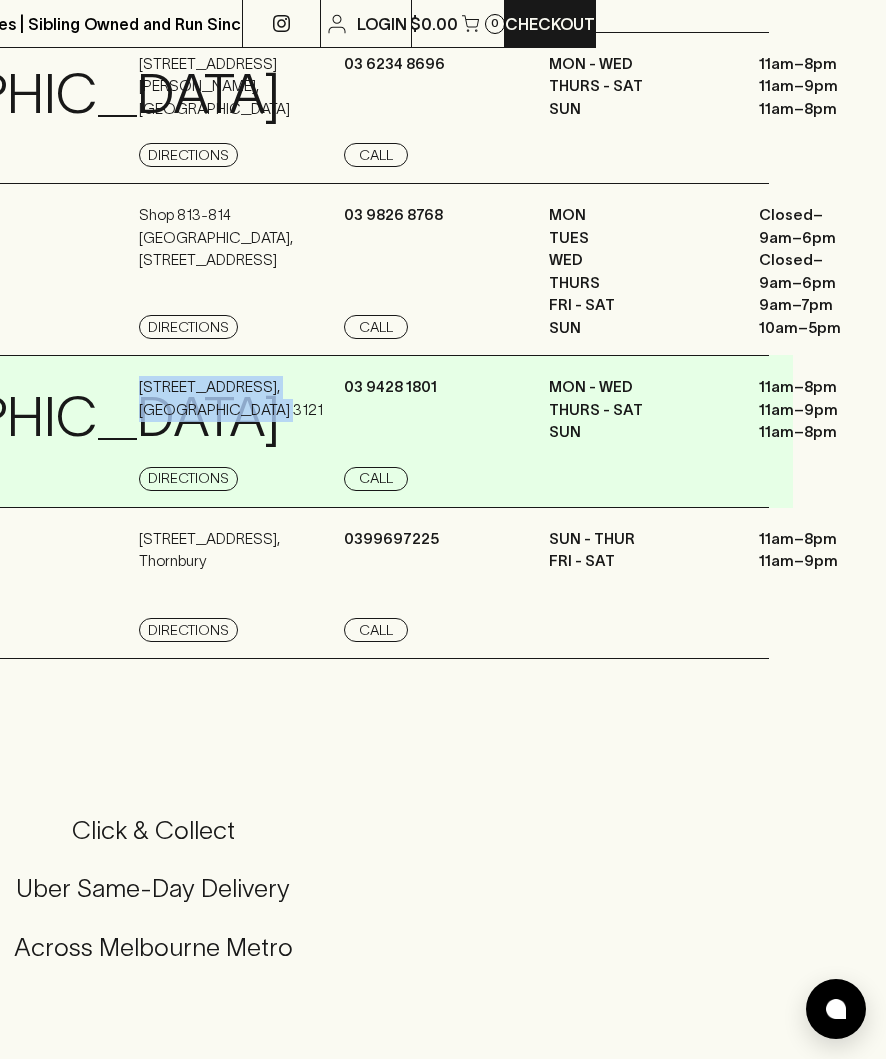 drag, startPoint x: 139, startPoint y: 464, endPoint x: 263, endPoint y: 478, distance: 124.78782 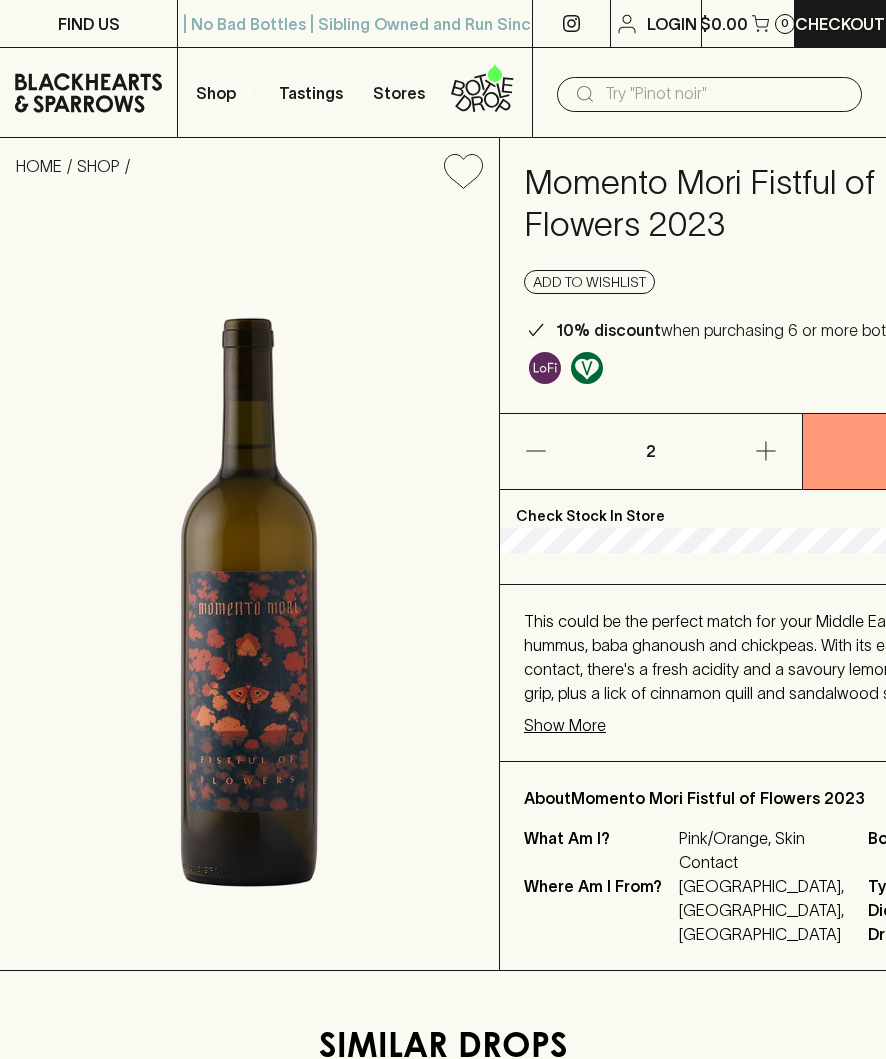 scroll, scrollTop: 0, scrollLeft: 0, axis: both 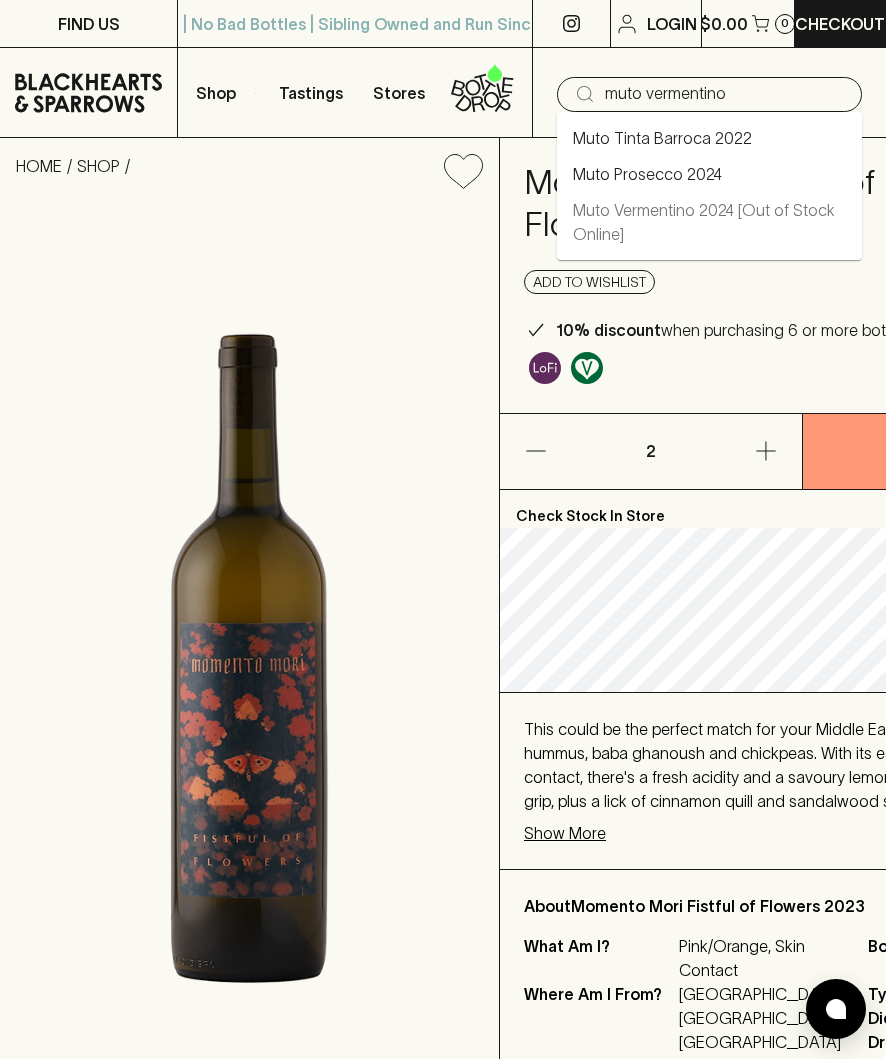 type on "muto vermentino" 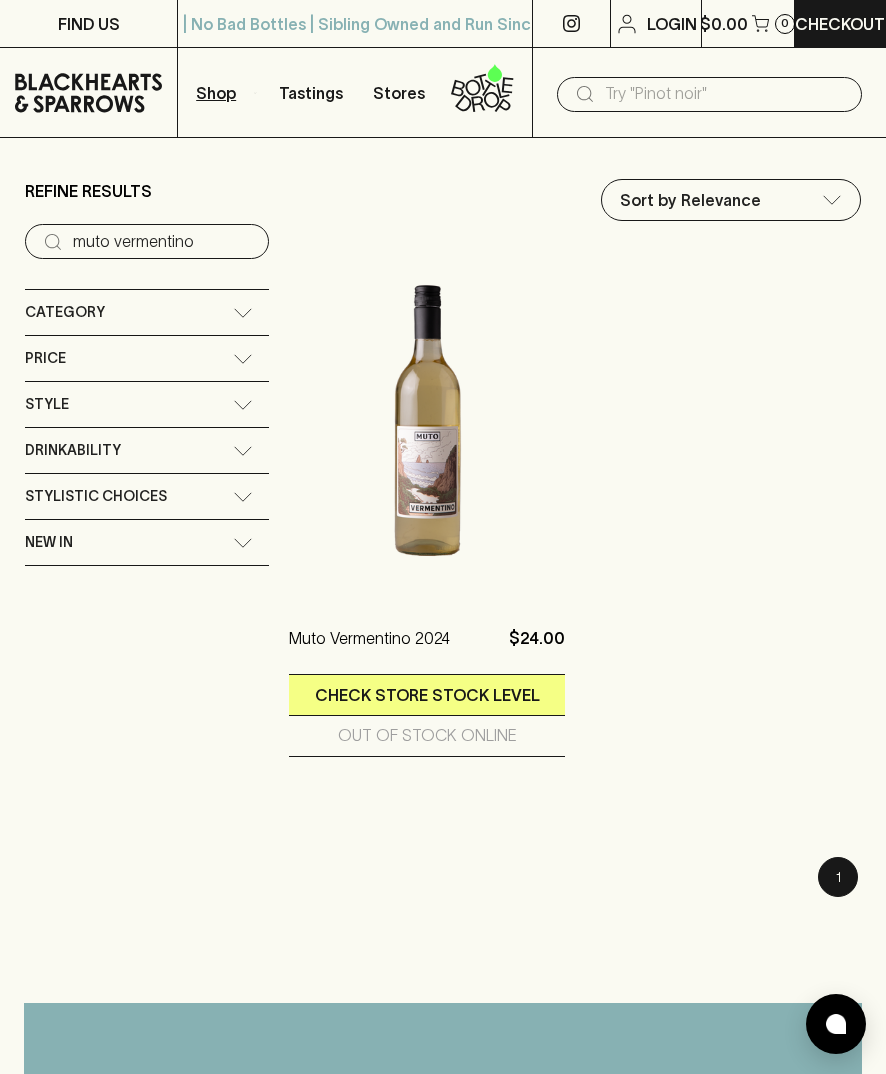 click at bounding box center (427, 421) 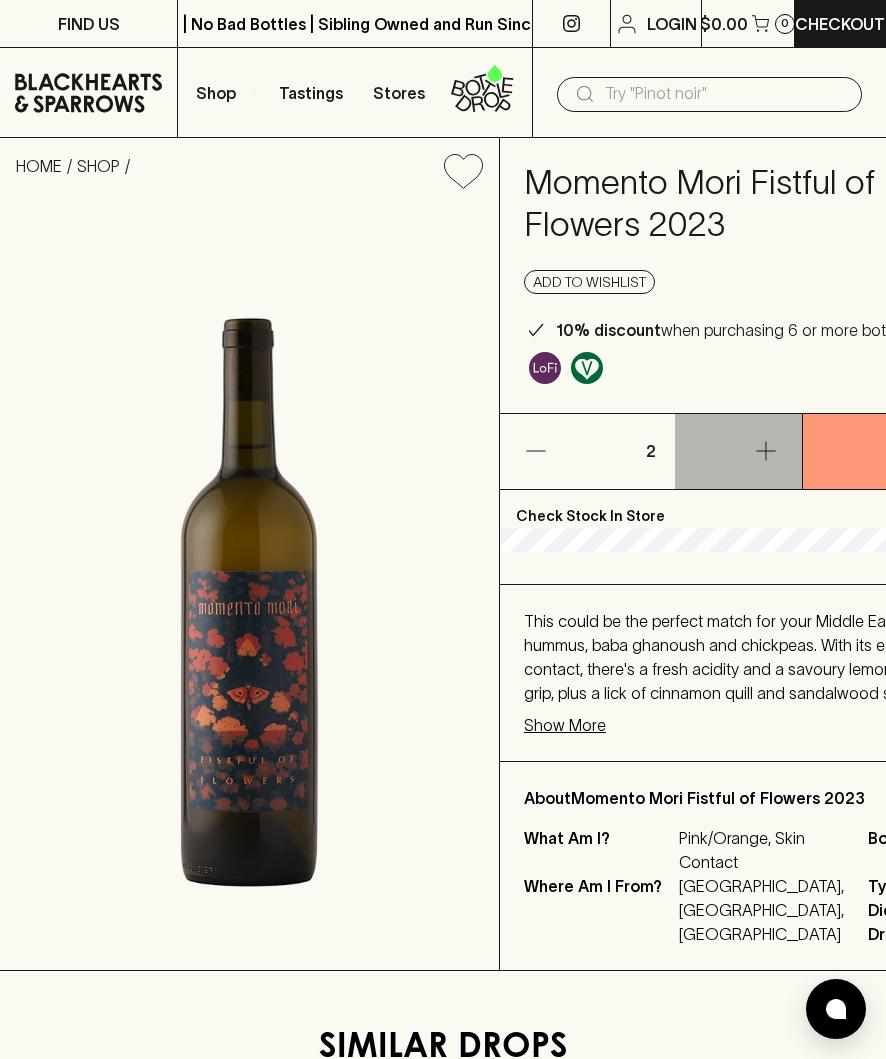 click 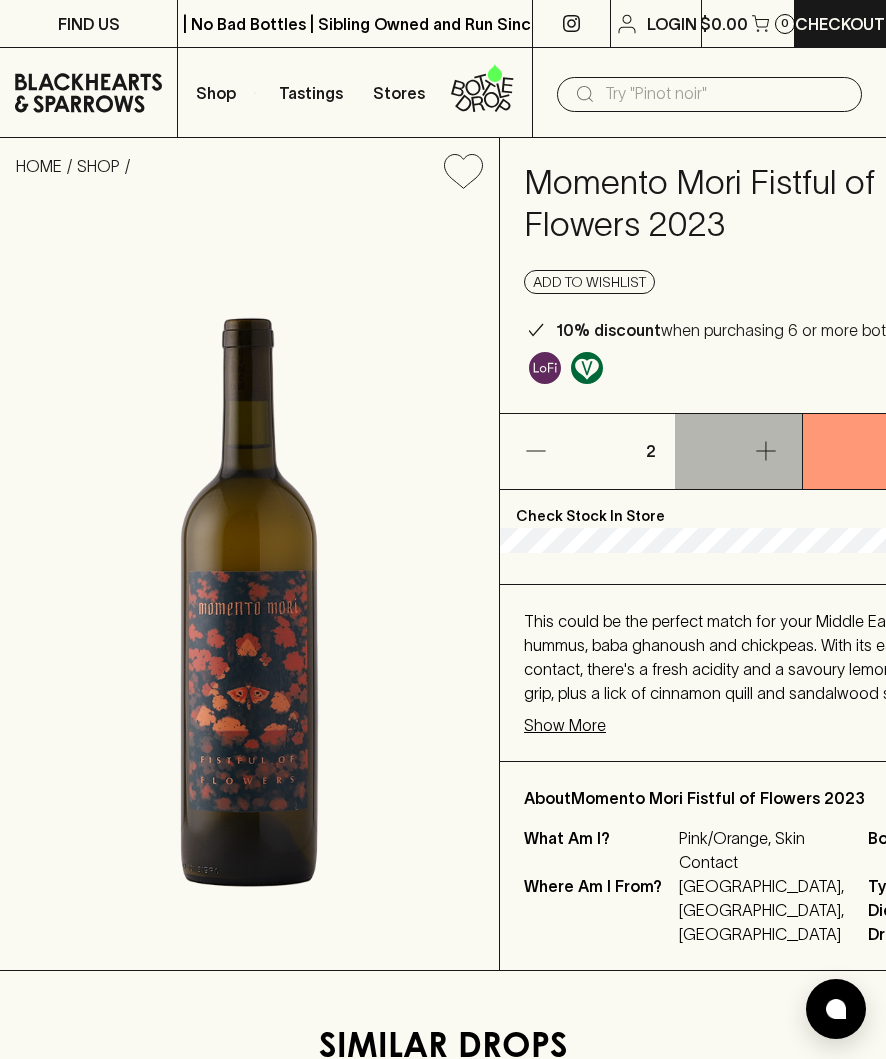 scroll, scrollTop: 0, scrollLeft: 0, axis: both 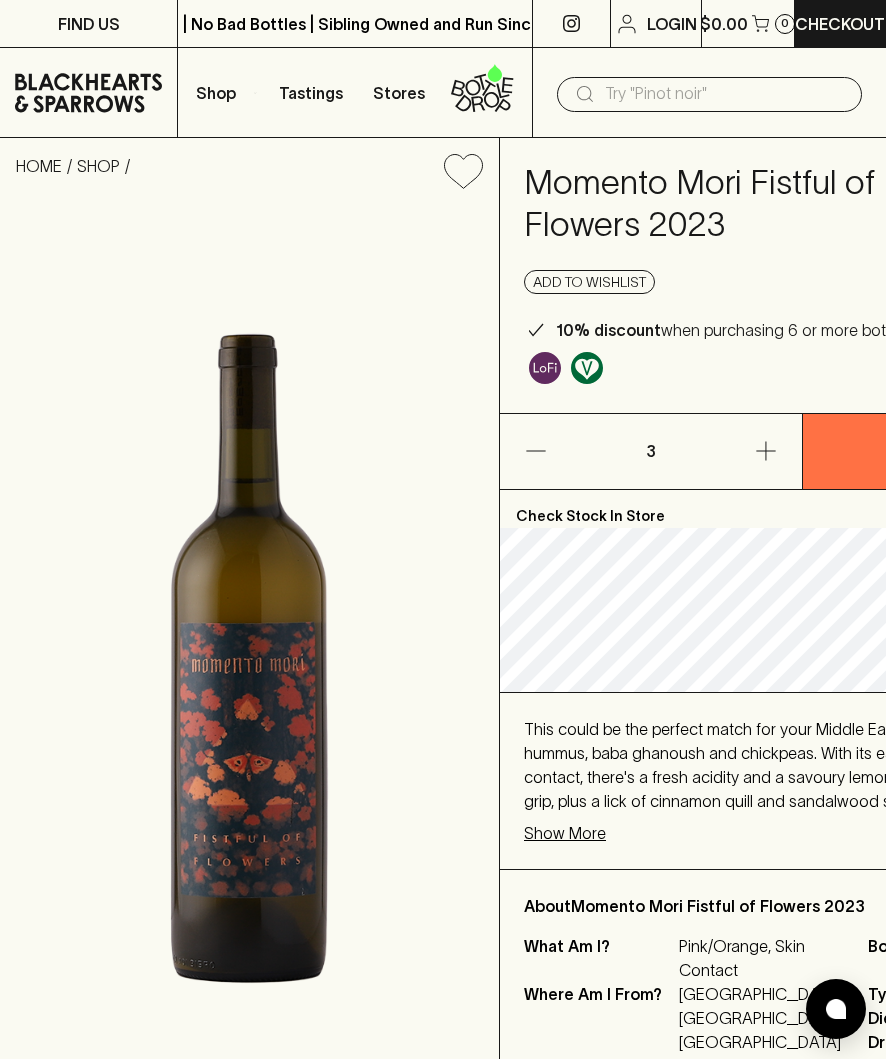 click on "ADD TO CART" at bounding box center (953, 451) 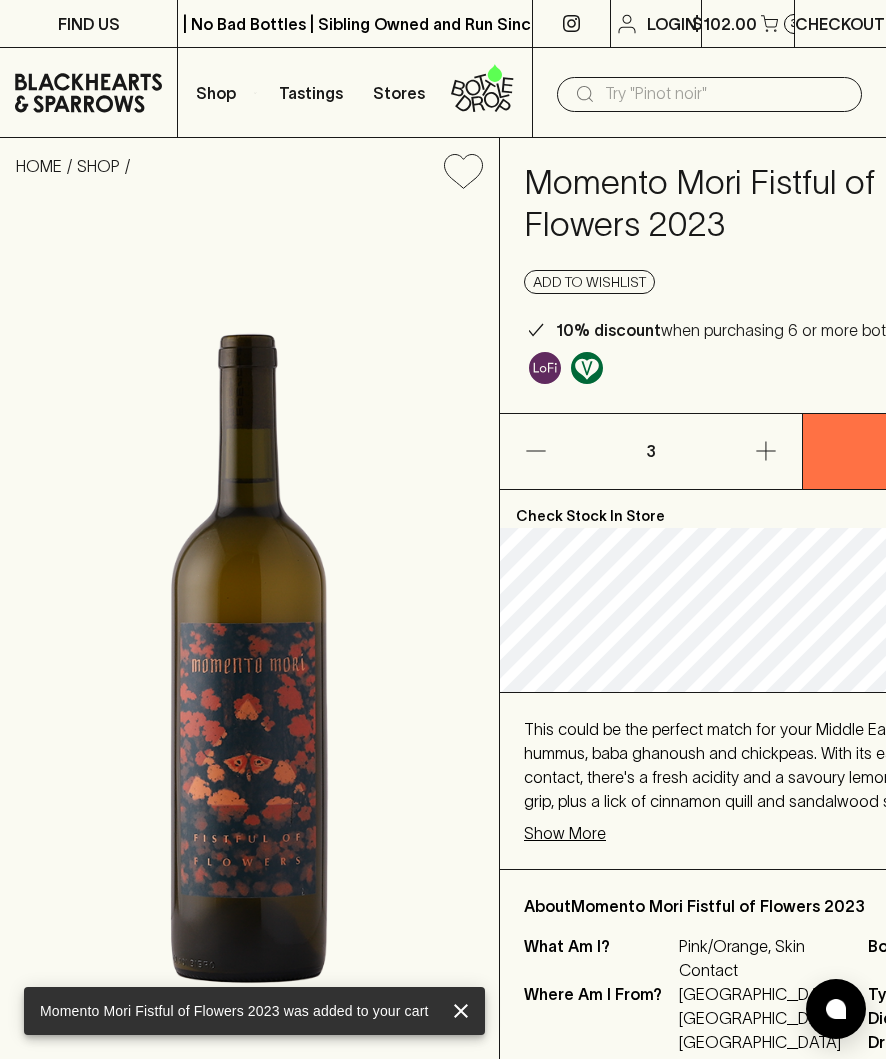 click on "Checkout" at bounding box center [840, 24] 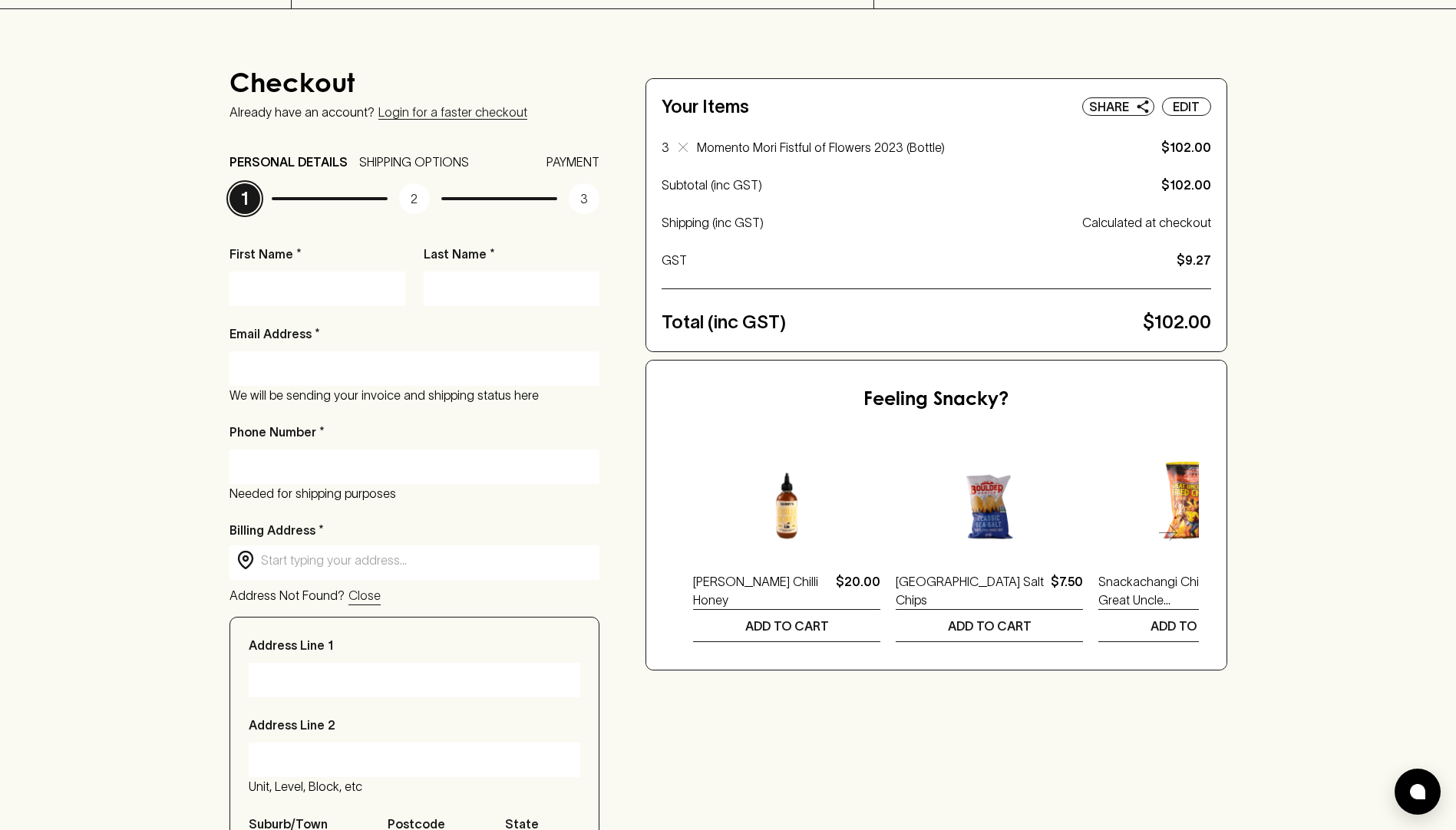 scroll, scrollTop: 0, scrollLeft: 0, axis: both 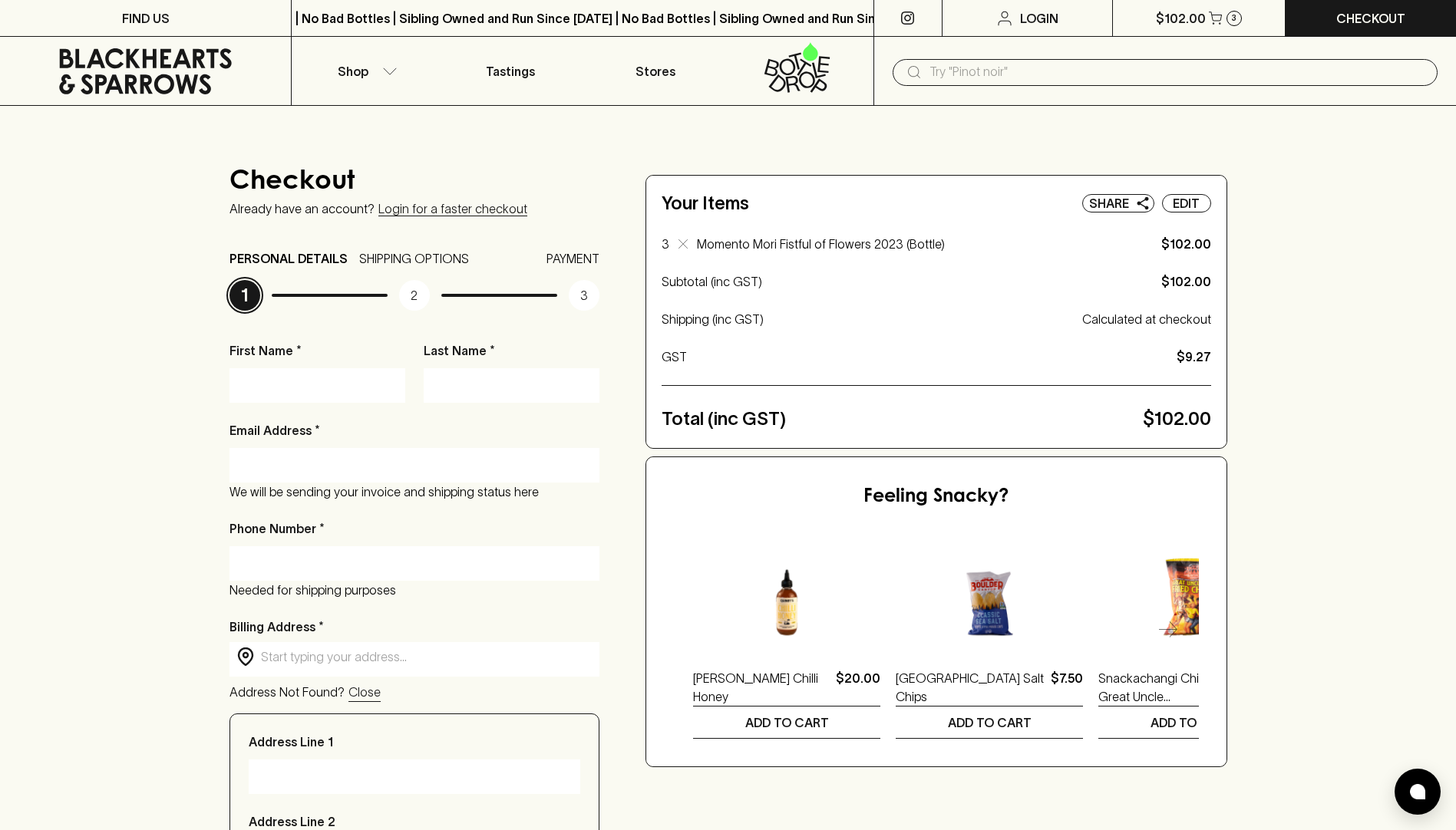 click on "First Name *" at bounding box center (317, 385) 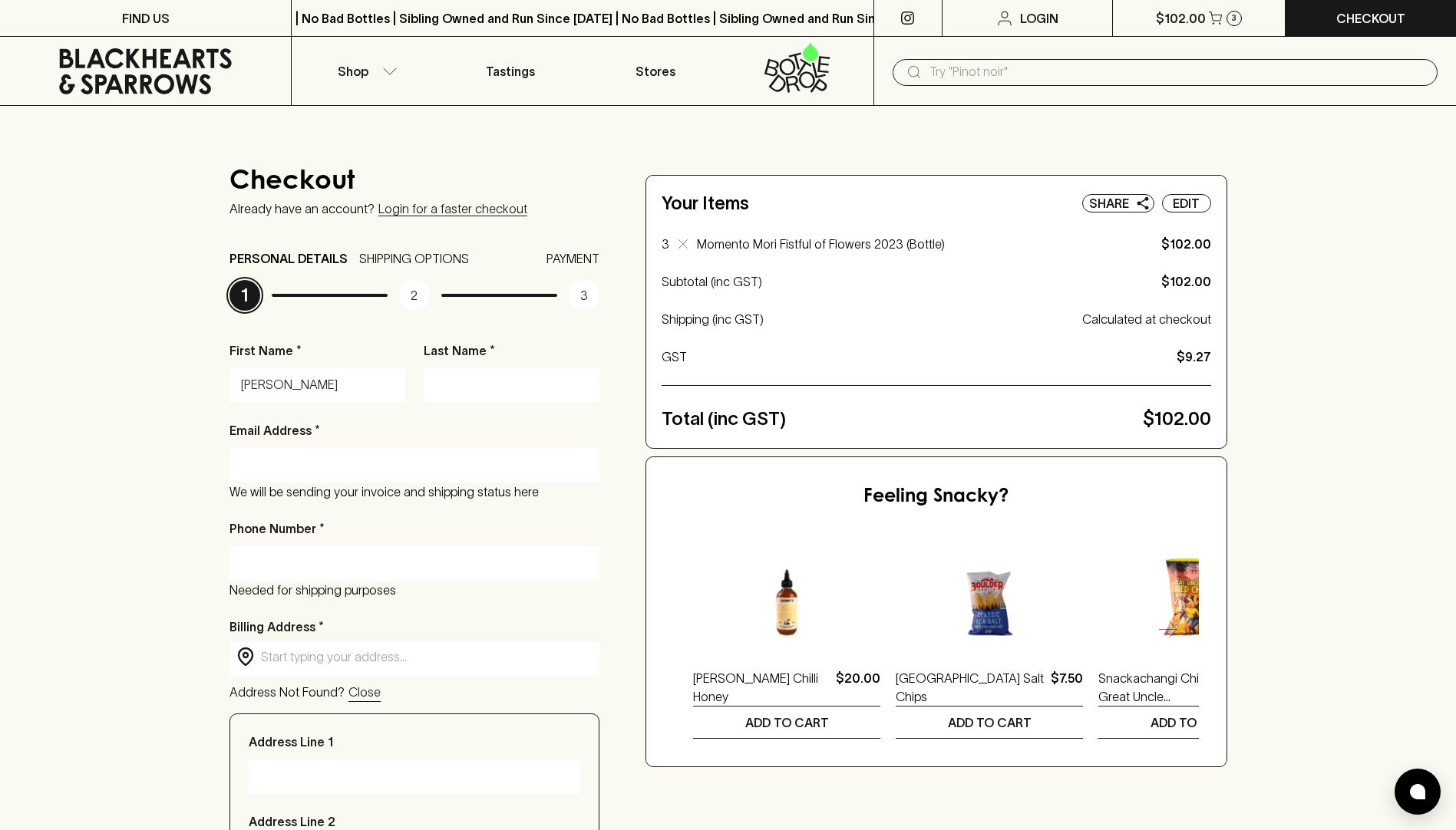 type on "Champion" 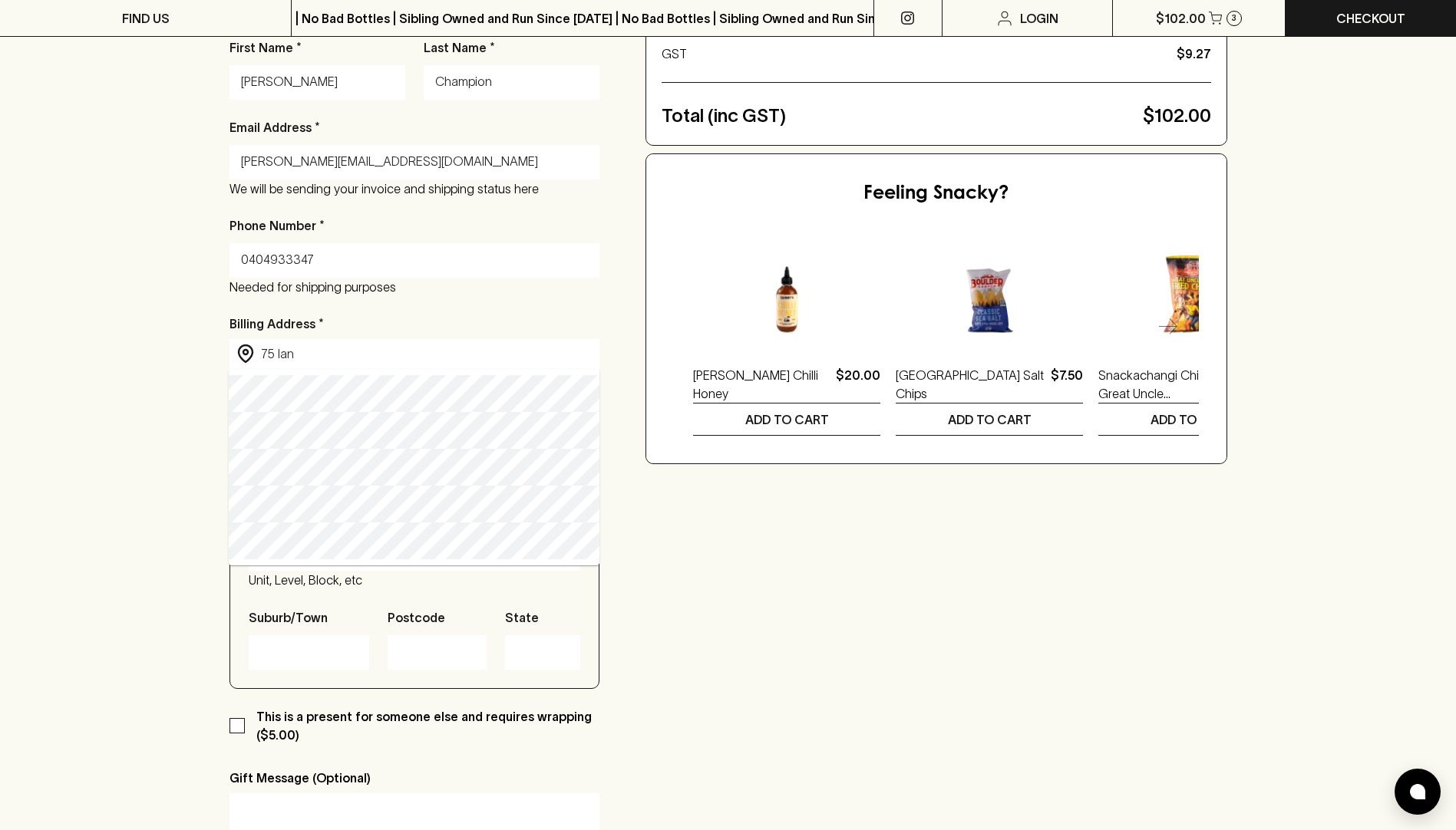 scroll, scrollTop: 307, scrollLeft: 0, axis: vertical 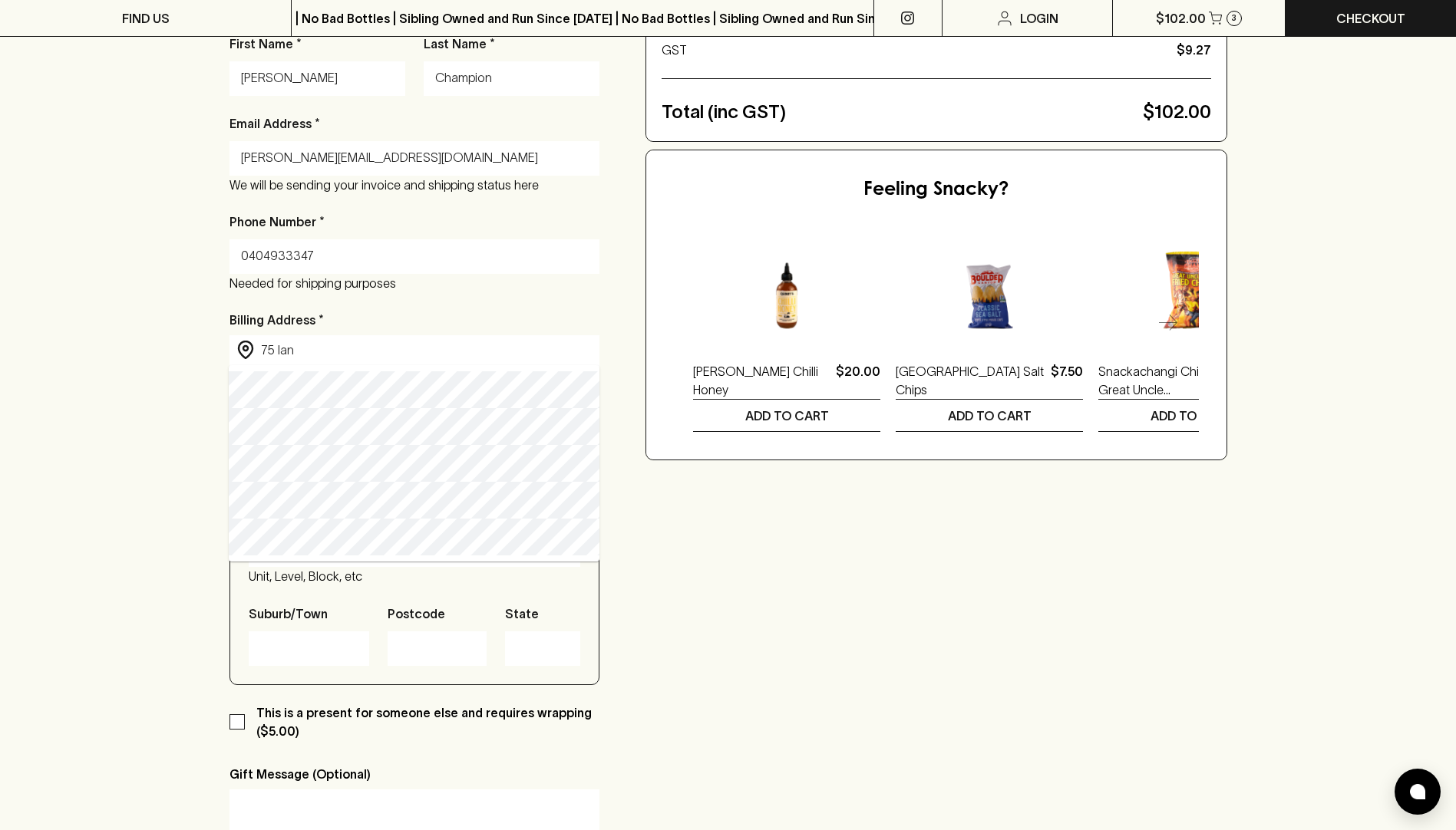 type on "75 Langridge Street, Collingwood VIC, Australia" 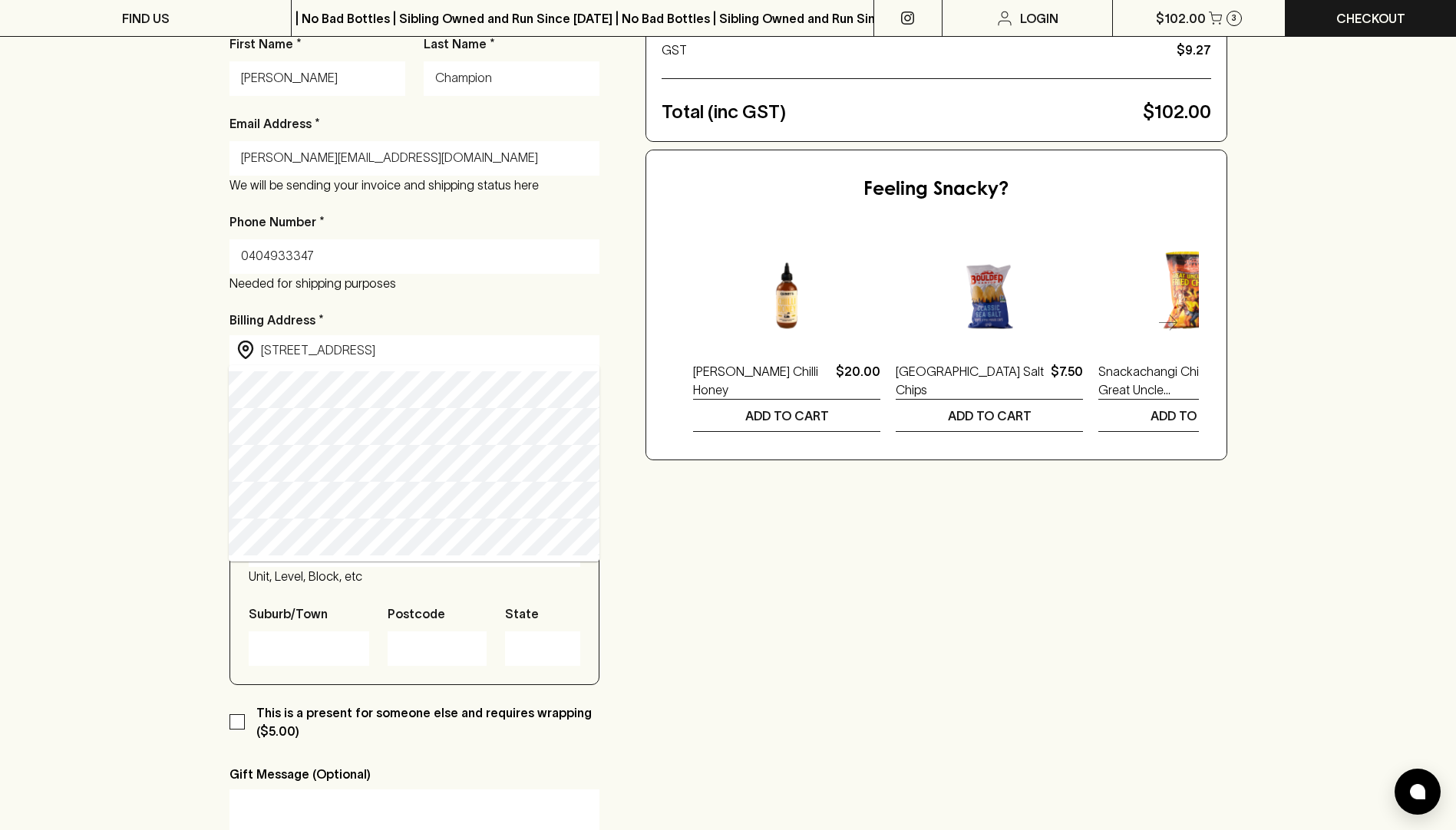 type on "75 Langridge Street" 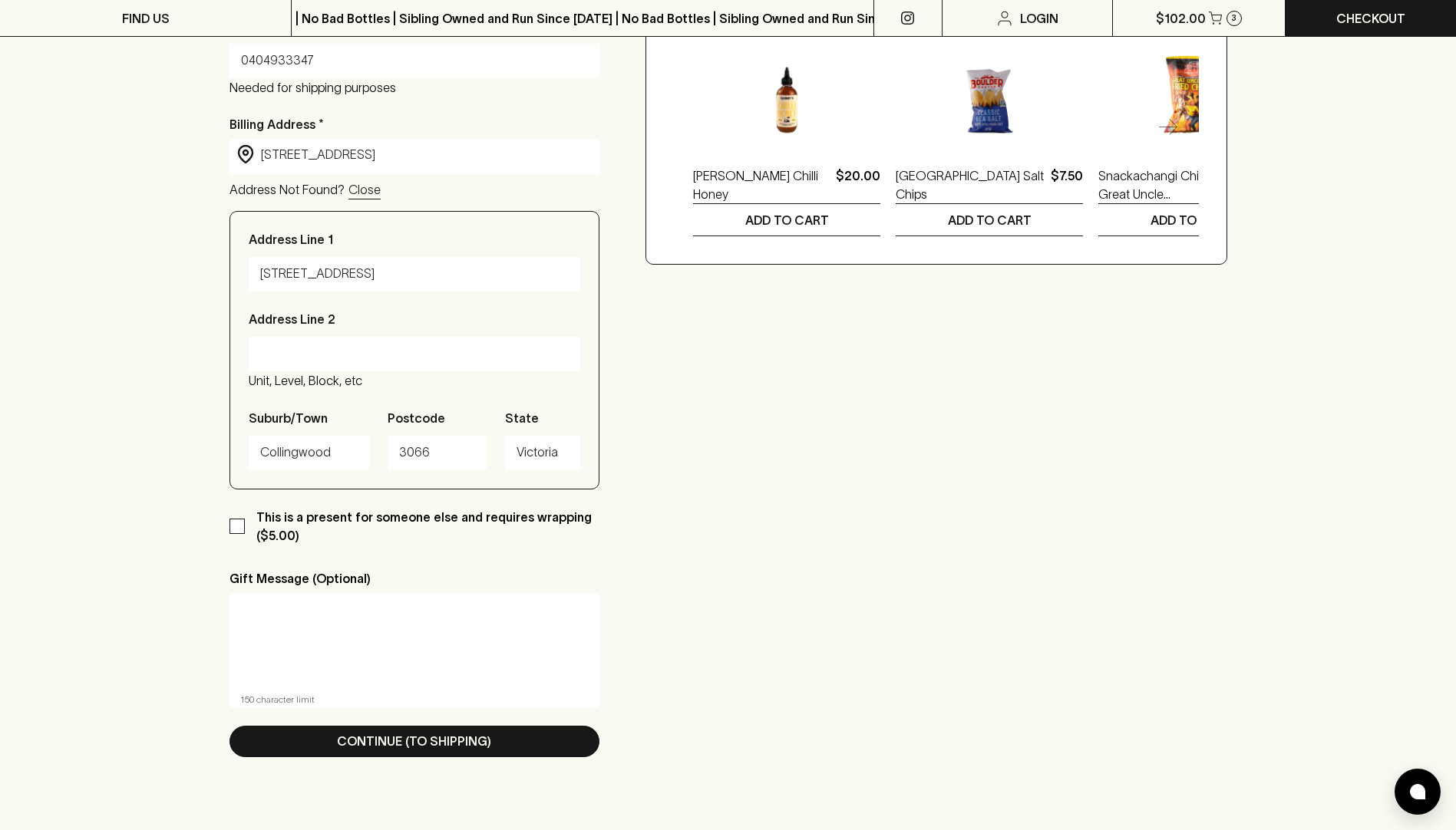scroll, scrollTop: 537, scrollLeft: 0, axis: vertical 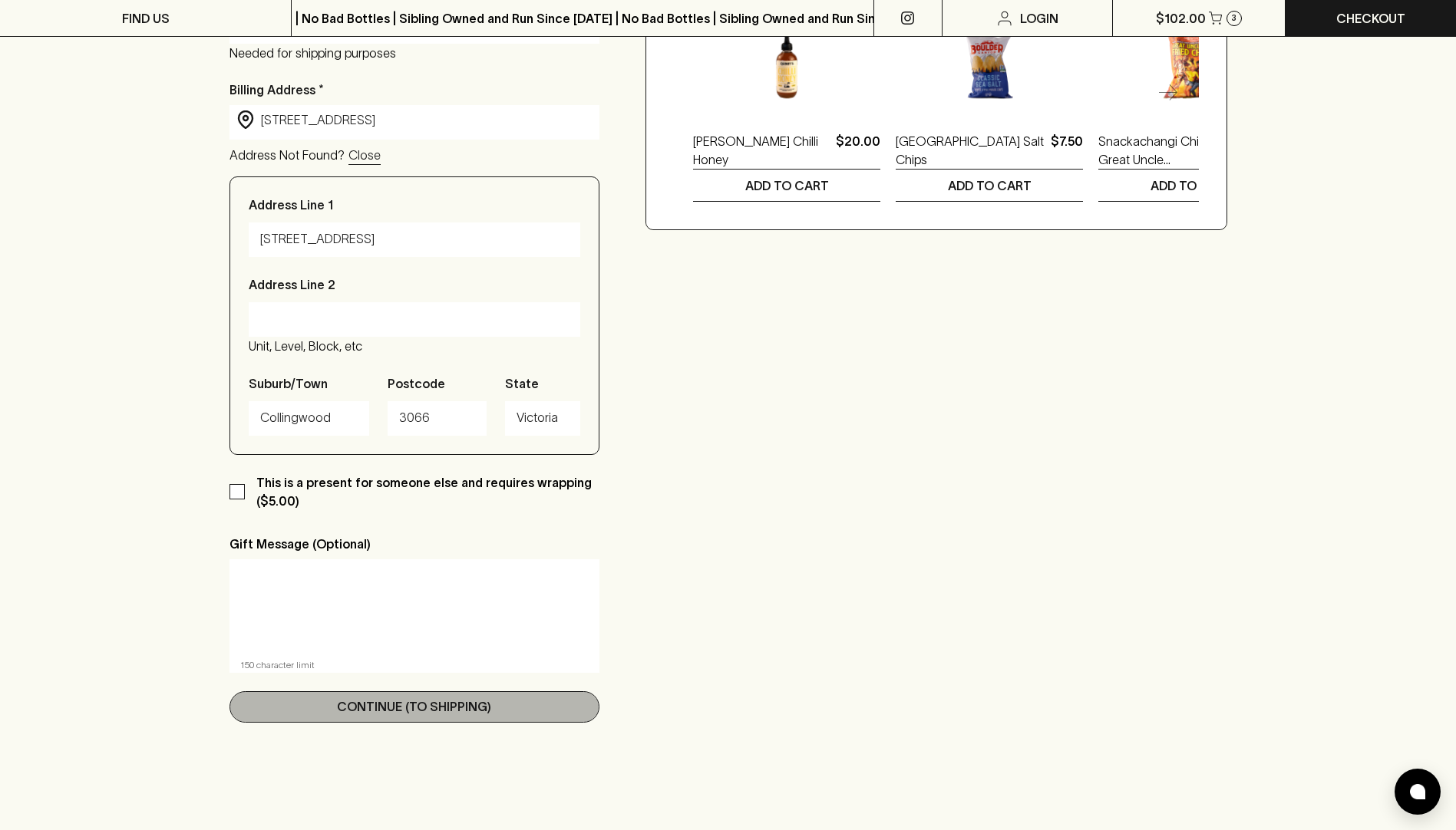 click on "Continue (To Shipping)" at bounding box center [414, 706] 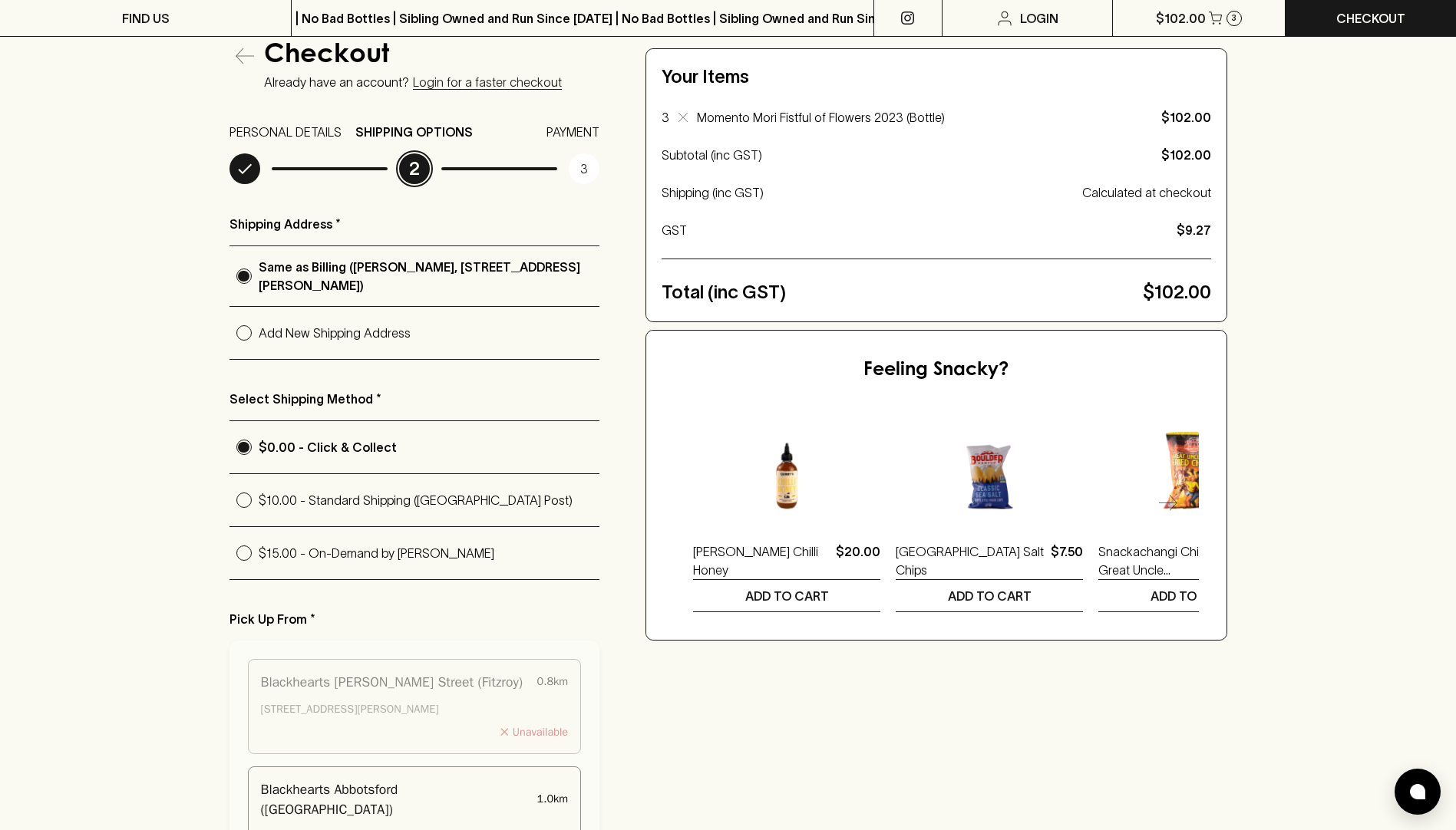 scroll, scrollTop: 153, scrollLeft: 0, axis: vertical 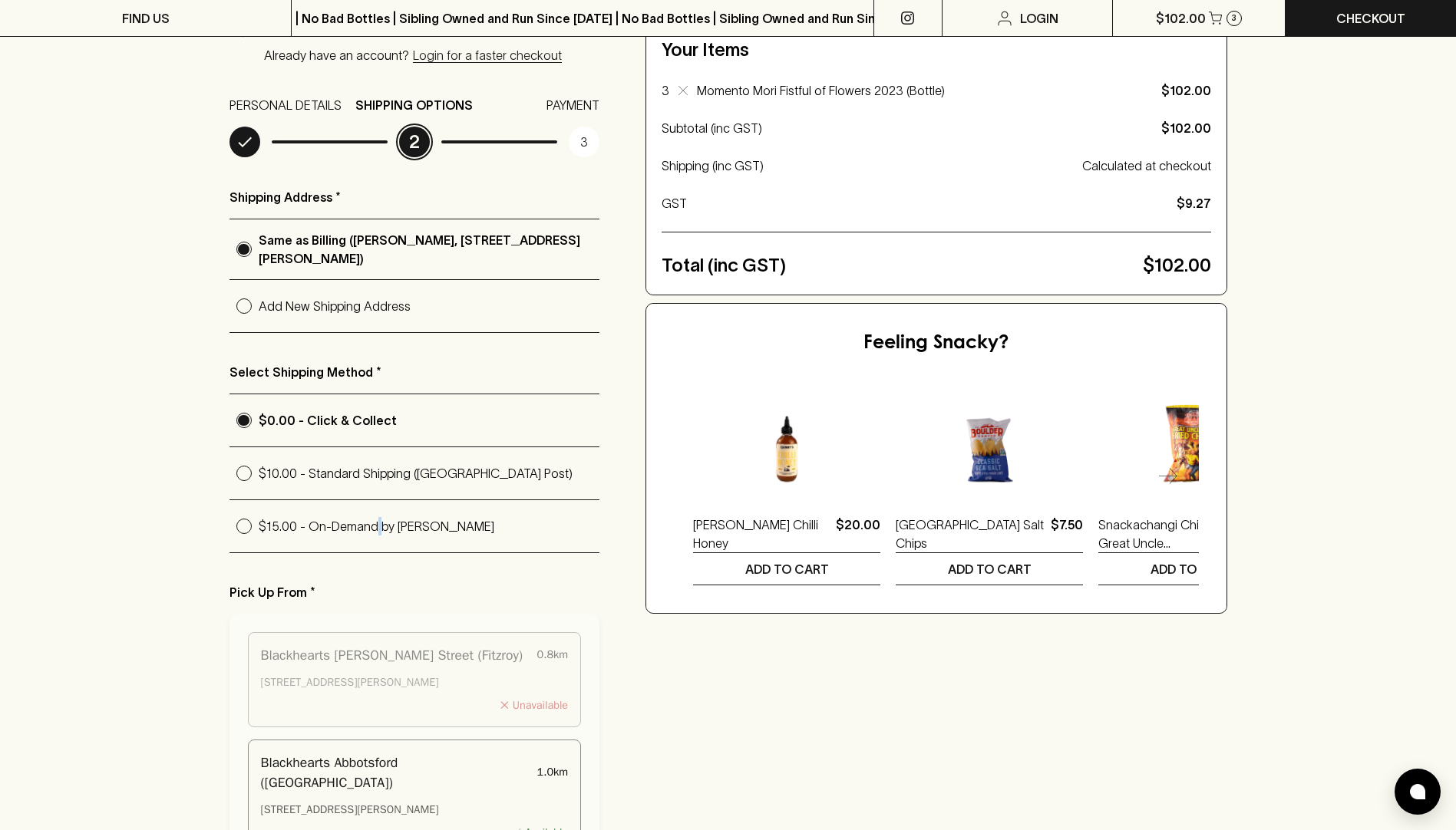 click on "$15.00 - On-Demand by Uber" at bounding box center [429, 526] 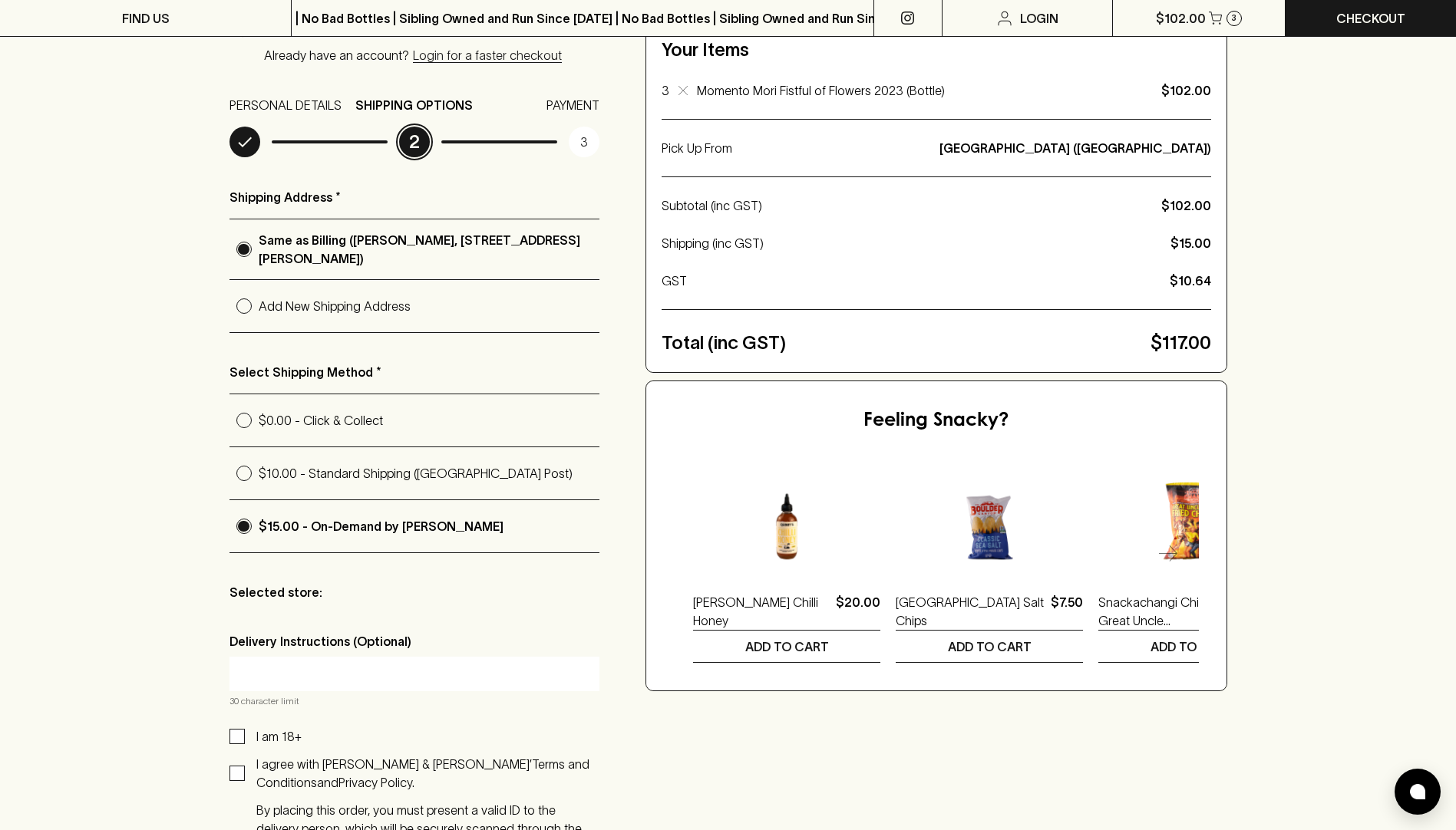 click on "Shipping Address * Same as Billing (Nina Champion, 75 Langridge Street, Collingwood, Victoria 3066) Add New Shipping Address Select Shipping Method * $0.00 - Click & Collect $10.00 - Standard Shipping (Australia Post) $15.00 - On-Demand by Uber Selected store:  Delivery Instructions (Optional) 30 character limit I am 18+ I agree with Blackhearts & Sparrows’   Terms and Conditions  and  Privacy Policy. By placing this order, you must present a valid ID to the delivery person, which will be securely scanned through the delivery person’s Uber app to verify that you are aged 18 or over. The name, date of birth, ID document type and expiry date from your ID will be encrypted and retained by Uber Technologies Inc. in the US. For more information, please visit  t.uber.com/ID . Cart: 1 item / $117.00 View Continue (To Payment)" at bounding box center (414, 593) 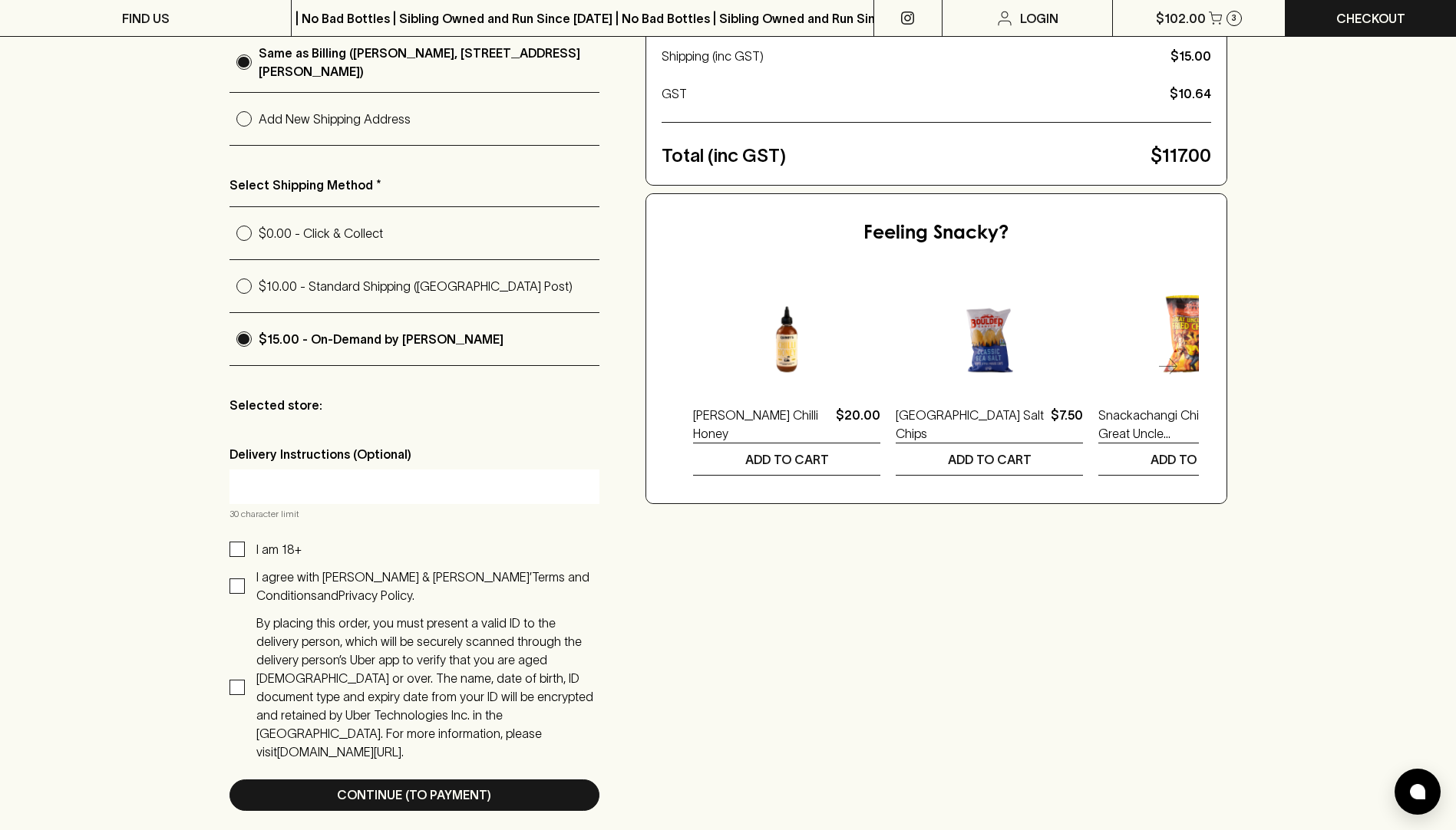 scroll, scrollTop: 384, scrollLeft: 0, axis: vertical 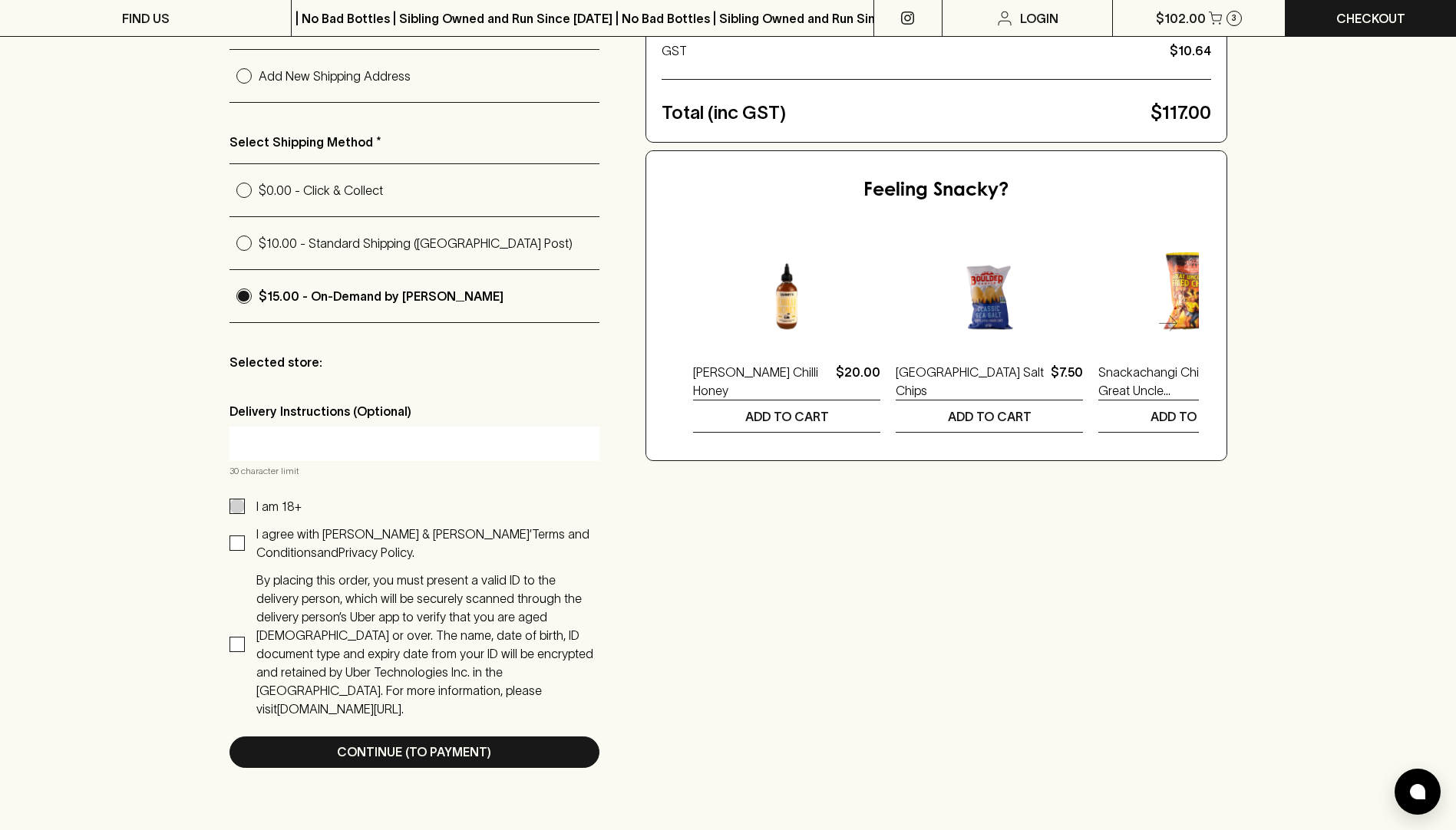 click on "I am 18+" at bounding box center [237, 506] 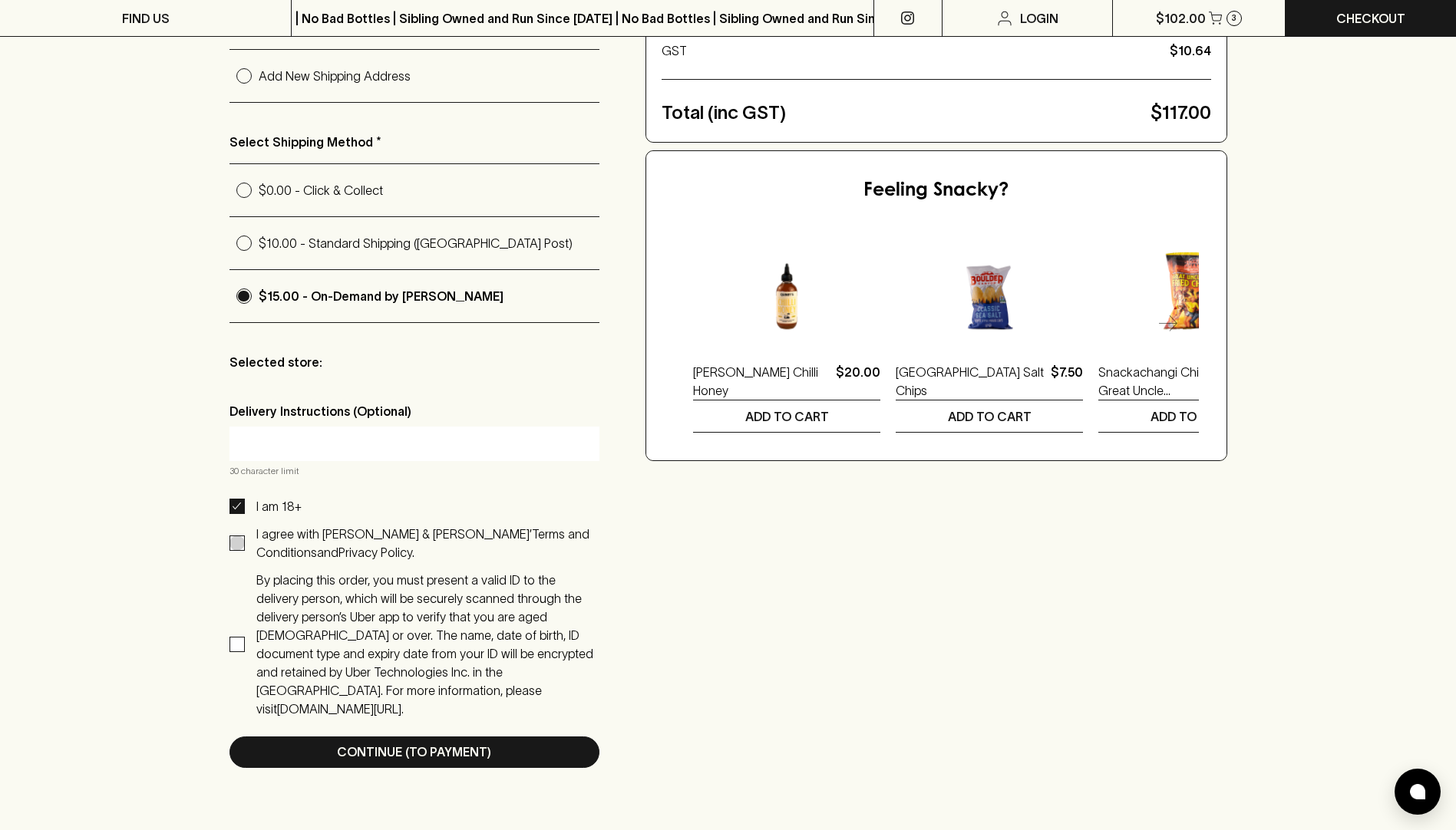 click on "I agree with Blackhearts & Sparrows’   Terms and Conditions  and  Privacy Policy." at bounding box center [237, 543] 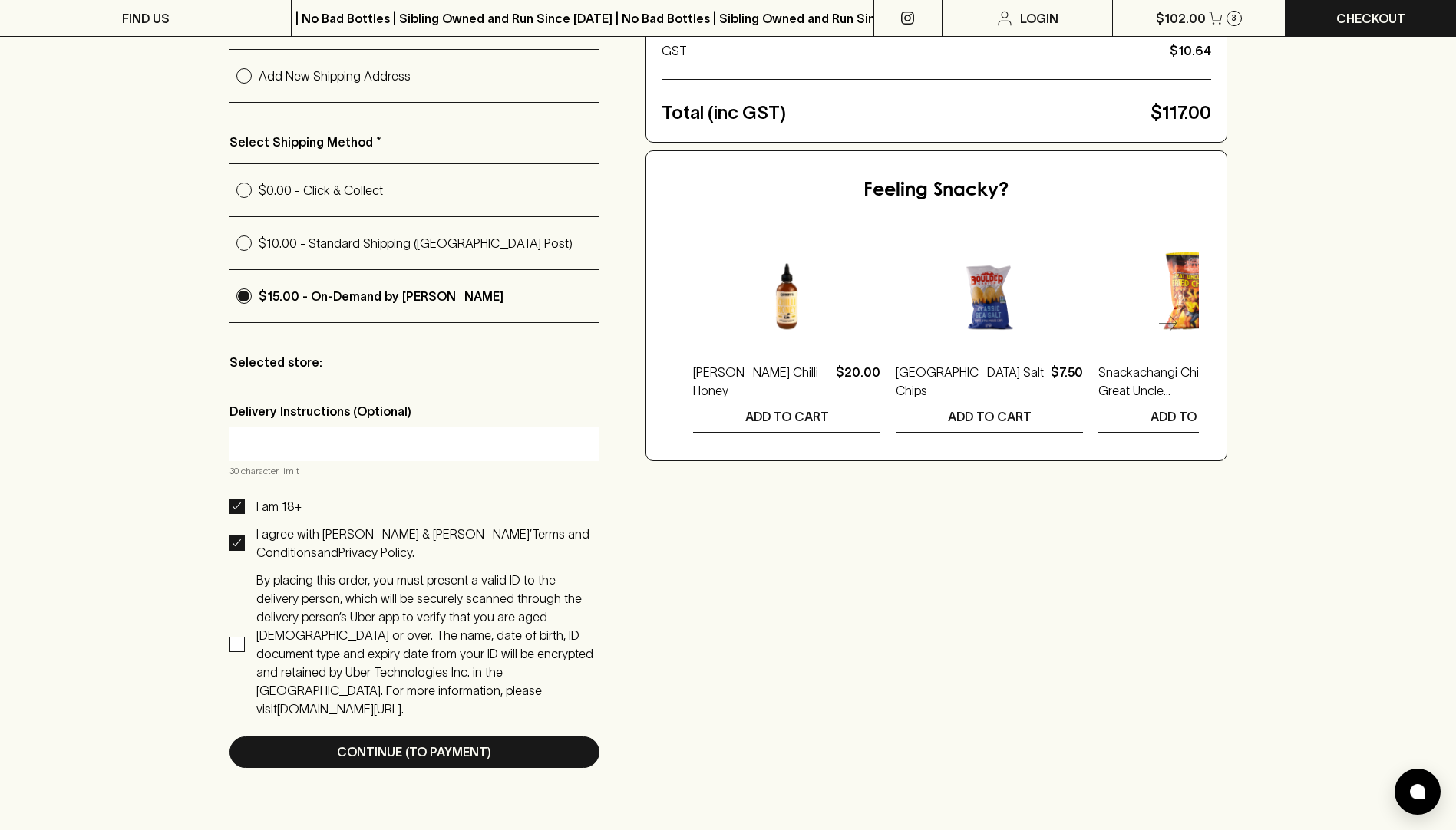 click on "By placing this order, you must present a valid ID to the delivery person, which will be securely scanned through the delivery person’s Uber app to verify that you are aged 18 or over. The name, date of birth, ID document type and expiry date from your ID will be encrypted and retained by Uber Technologies Inc. in the US. For more information, please visit  t.uber.com/ID ." at bounding box center [237, 644] 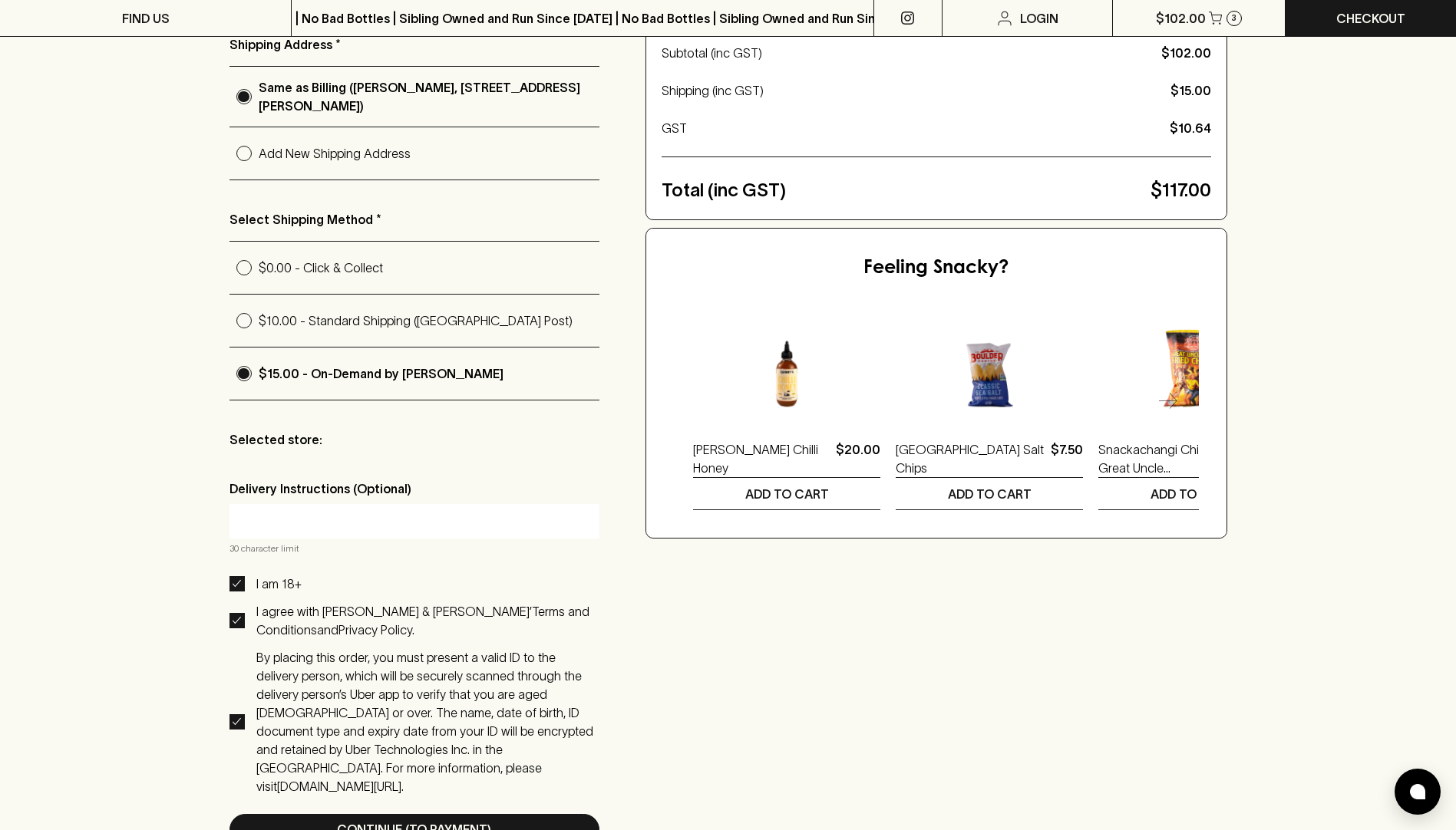 scroll, scrollTop: 307, scrollLeft: 0, axis: vertical 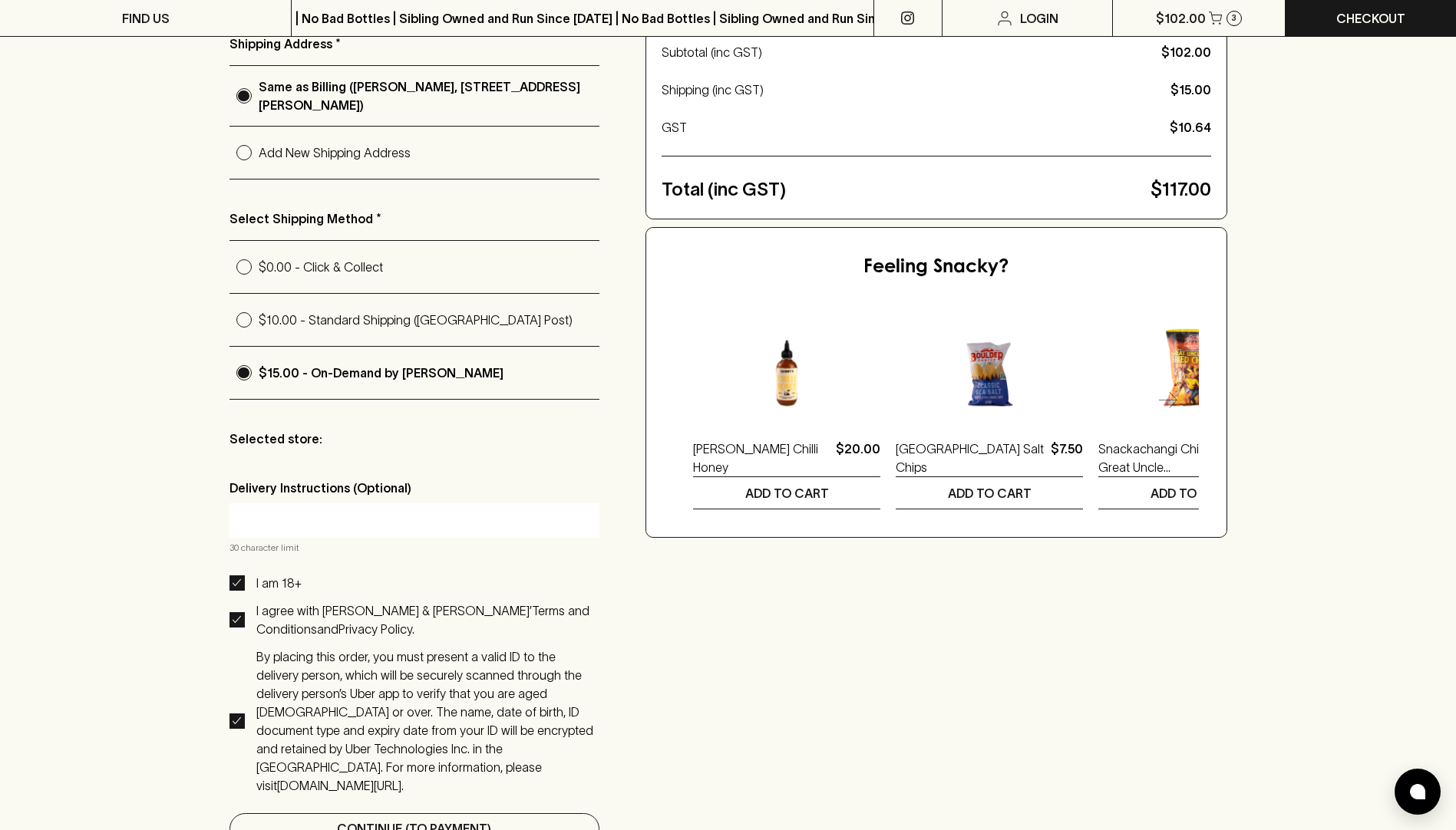 click on "Continue (To Payment)" at bounding box center (414, 828) 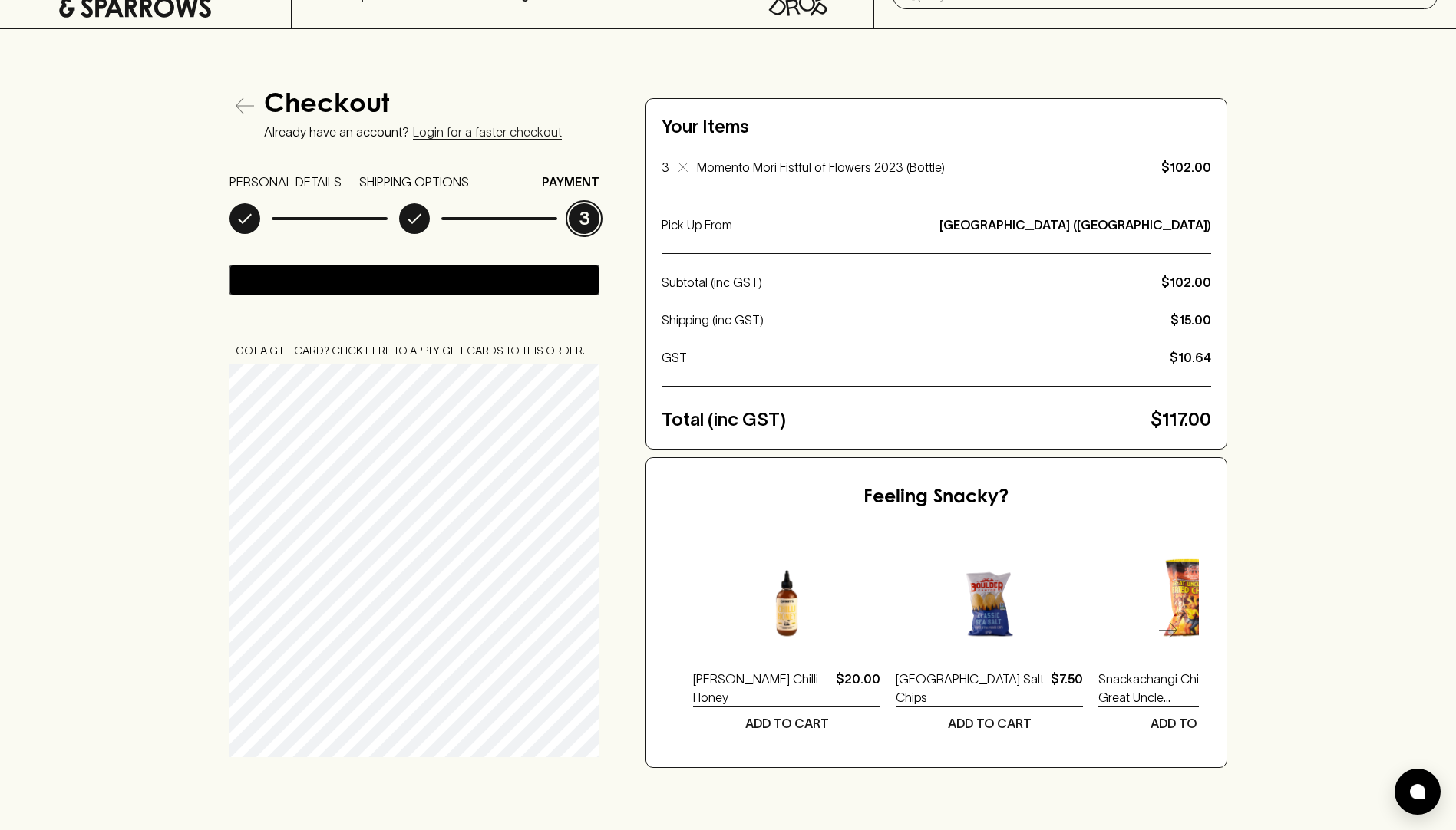 scroll, scrollTop: 153, scrollLeft: 0, axis: vertical 